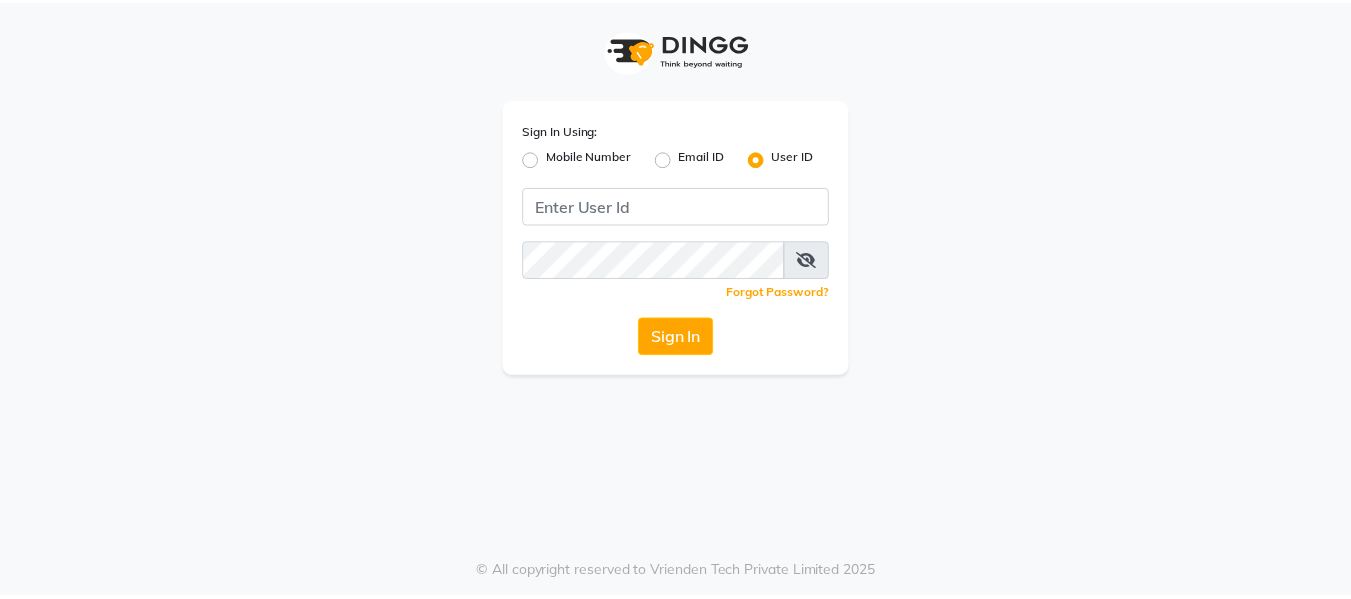 scroll, scrollTop: 0, scrollLeft: 0, axis: both 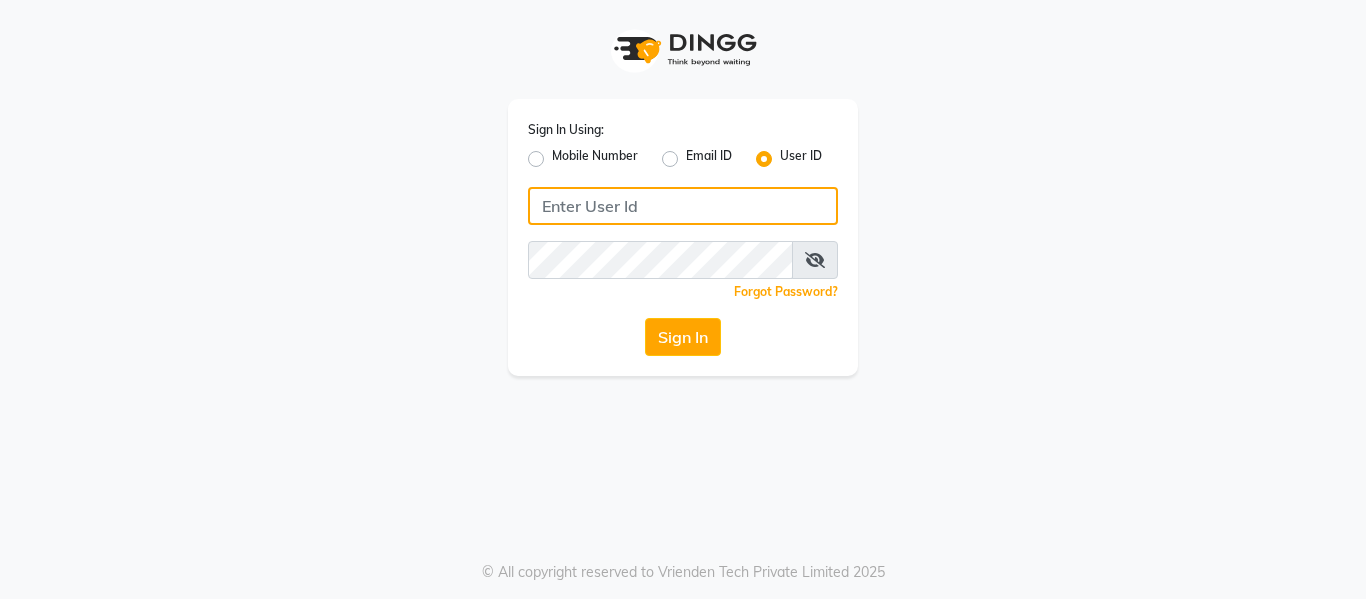 type on "9620411676" 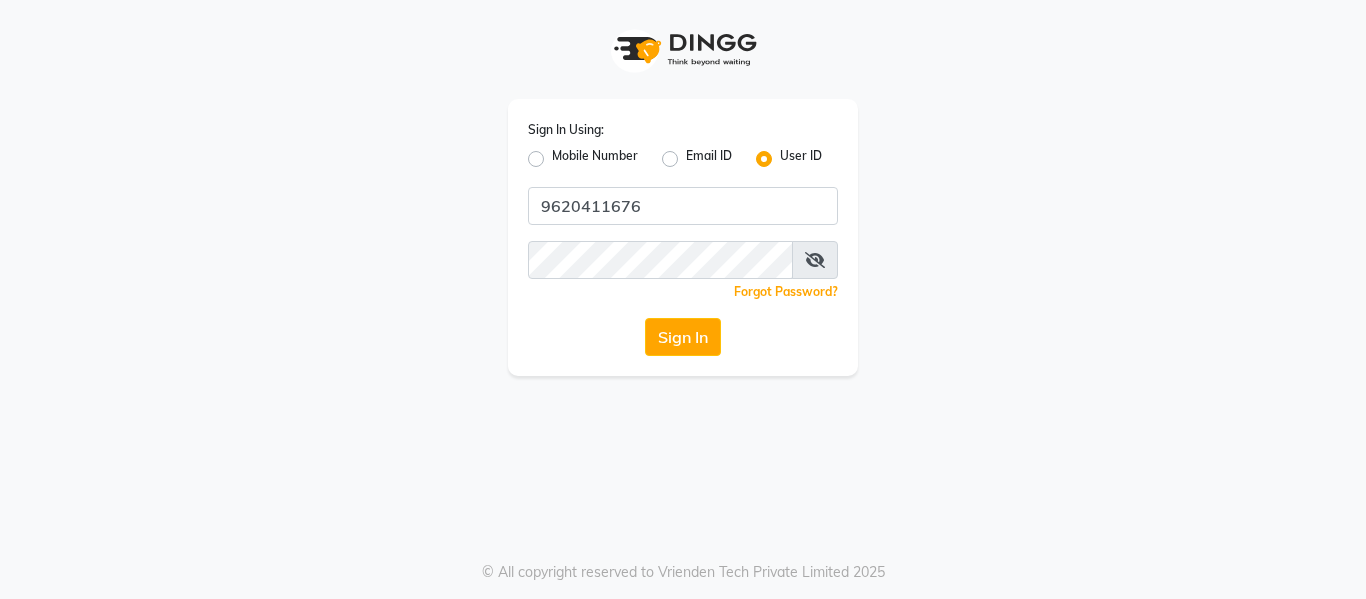 click on "Sign In Using: Mobile Number Email ID User ID [PHONE]  Remember me Forgot Password?  Sign In   © All copyright reserved to Vrienden Tech Private Limited 2025" at bounding box center (683, 299) 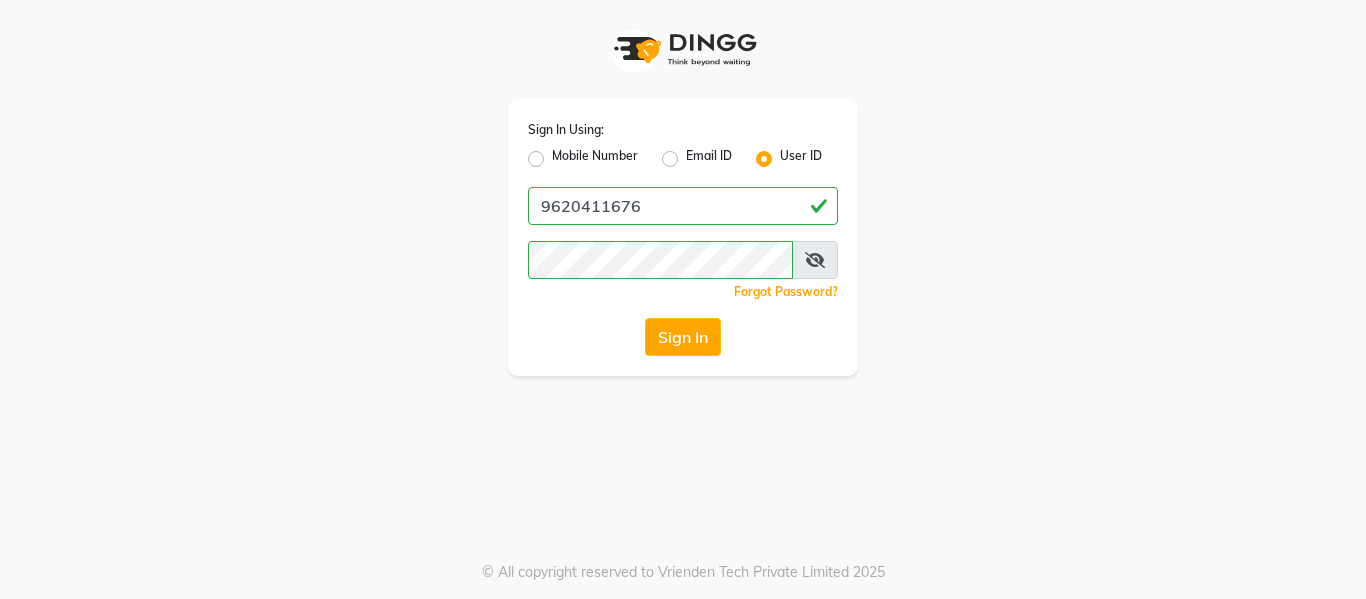 click on "Mobile Number" 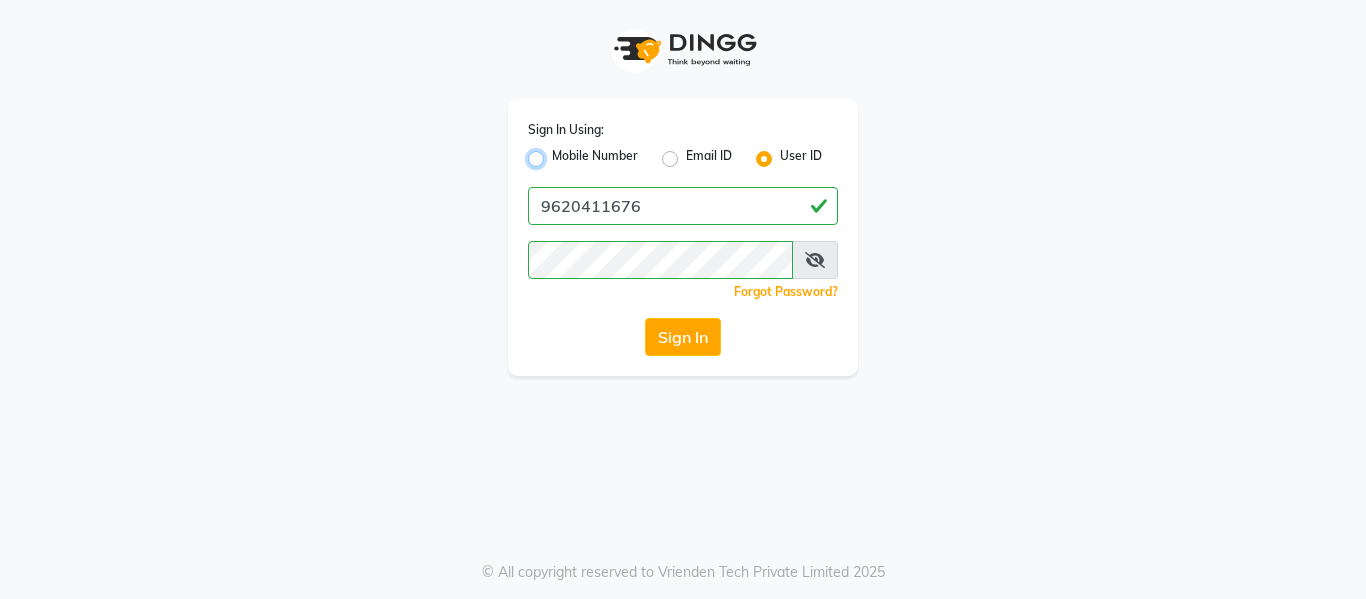 click on "Mobile Number" at bounding box center [558, 153] 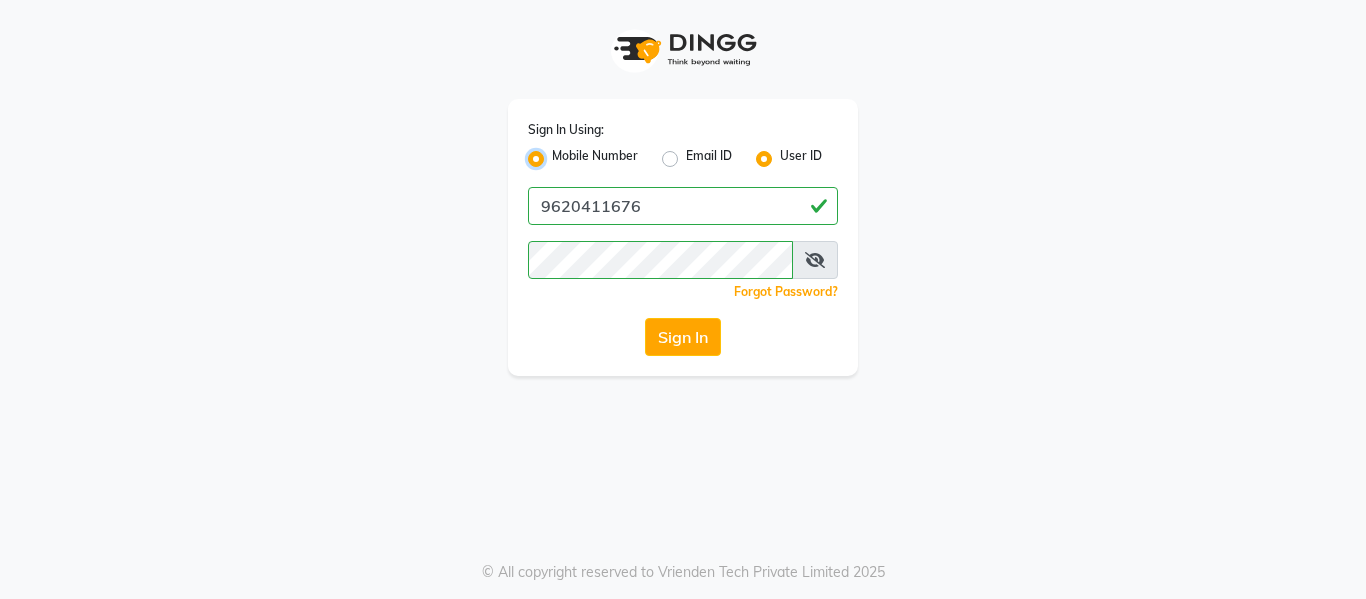 radio on "false" 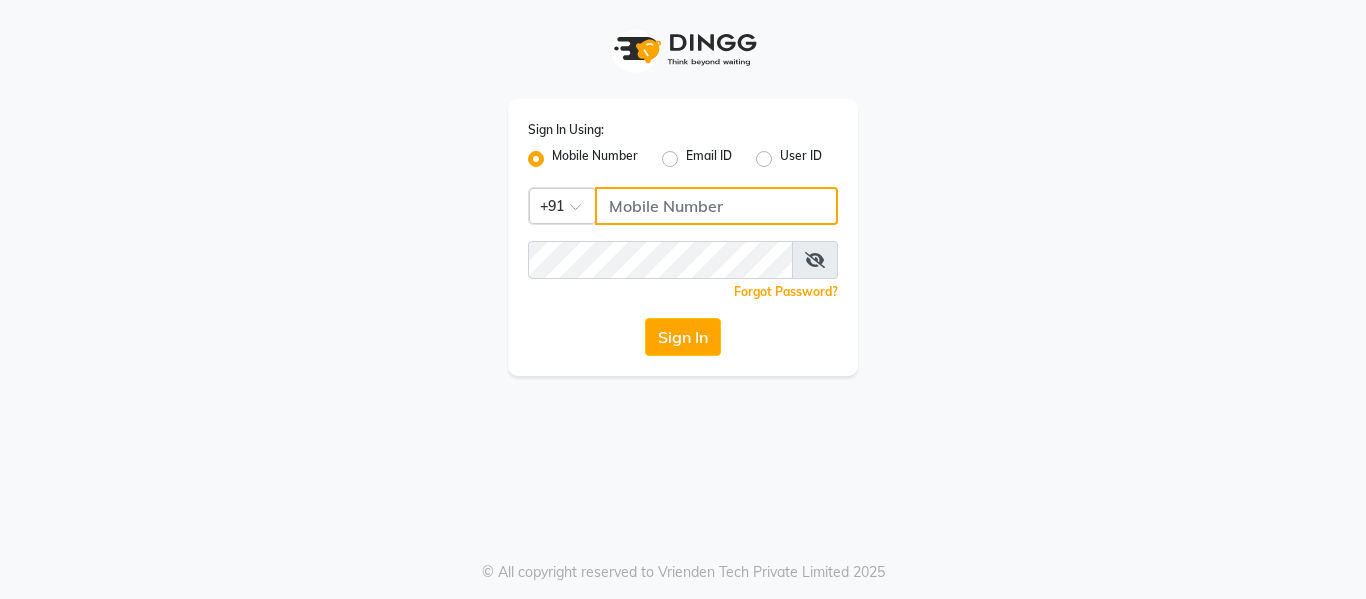 click 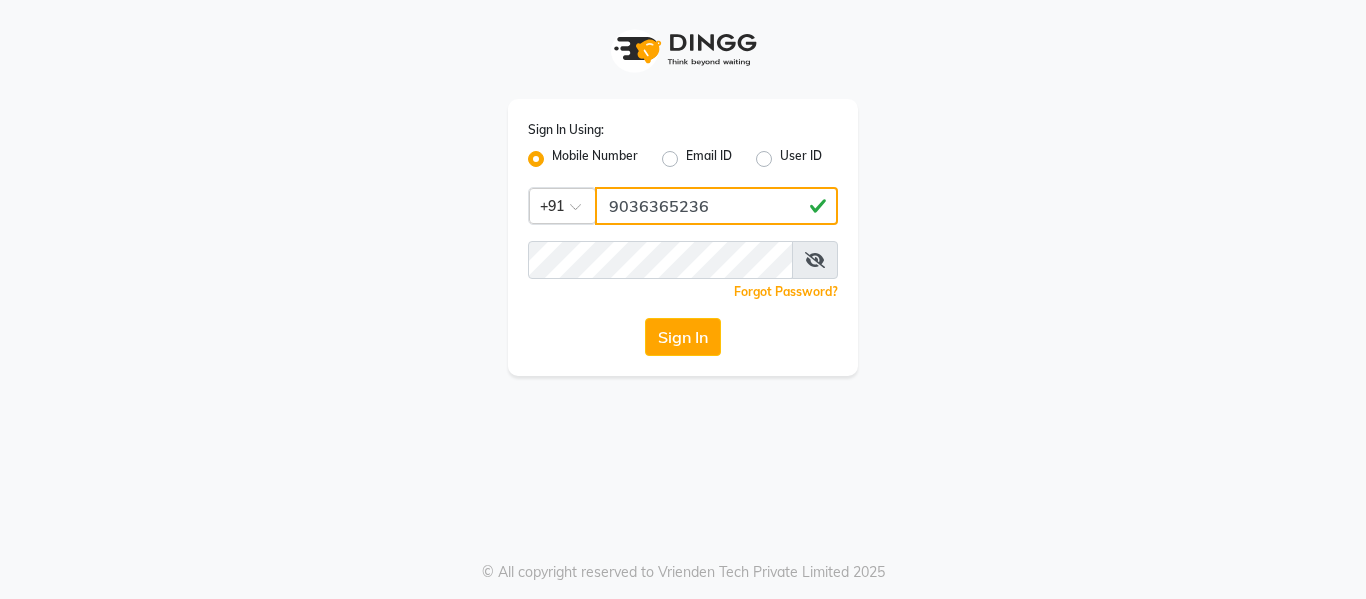 type on "9036365236" 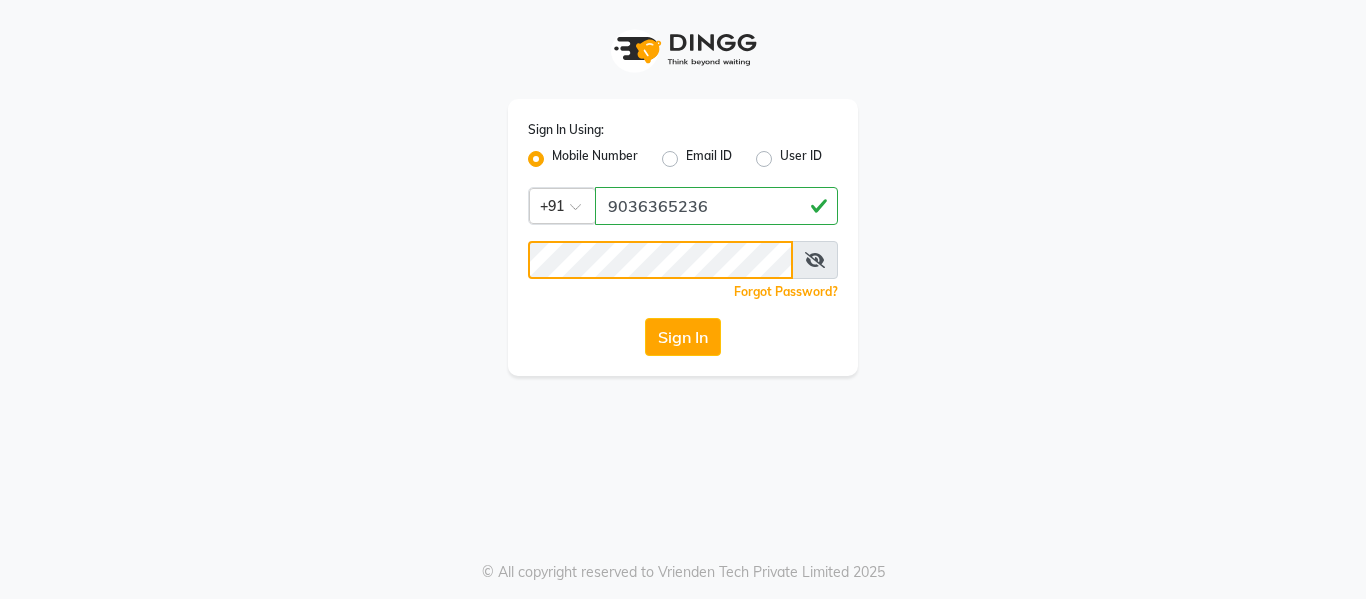 click on "Sign In" 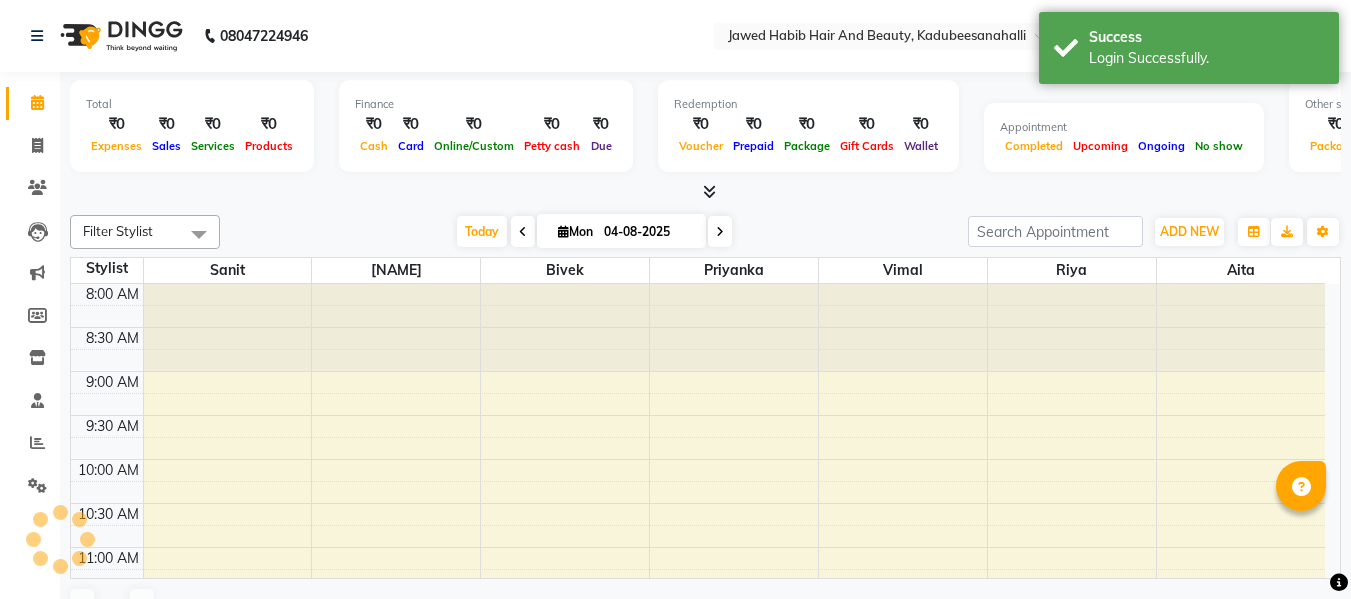 scroll, scrollTop: 0, scrollLeft: 0, axis: both 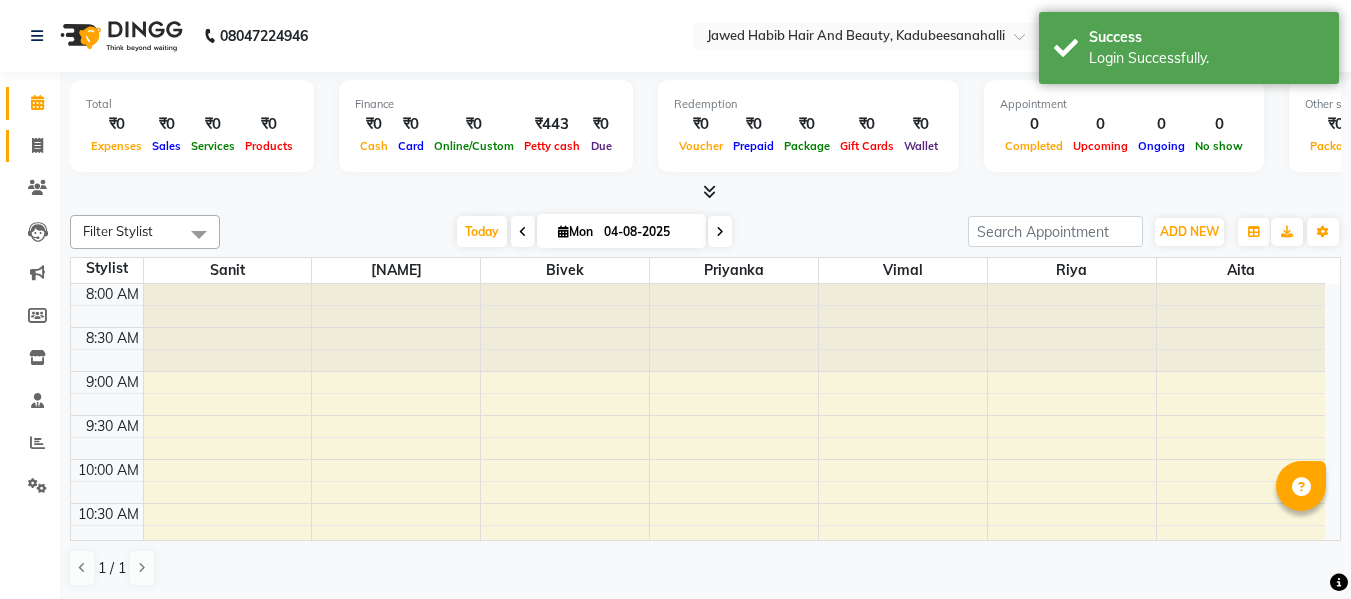 click 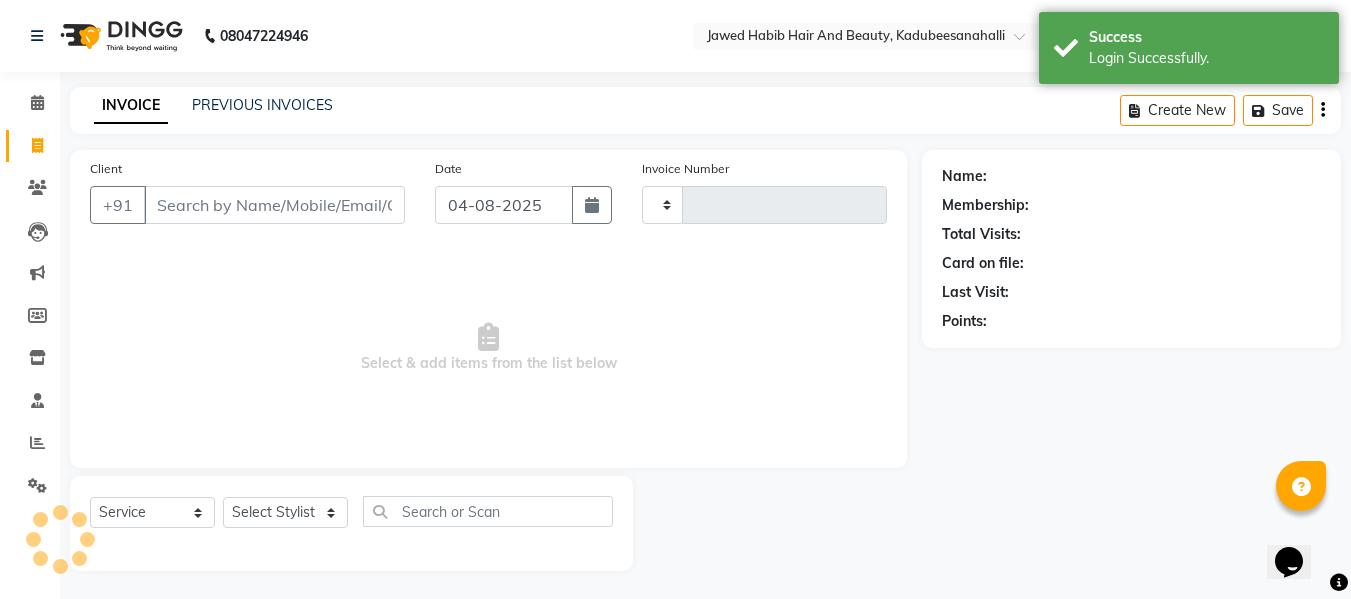 scroll, scrollTop: 0, scrollLeft: 0, axis: both 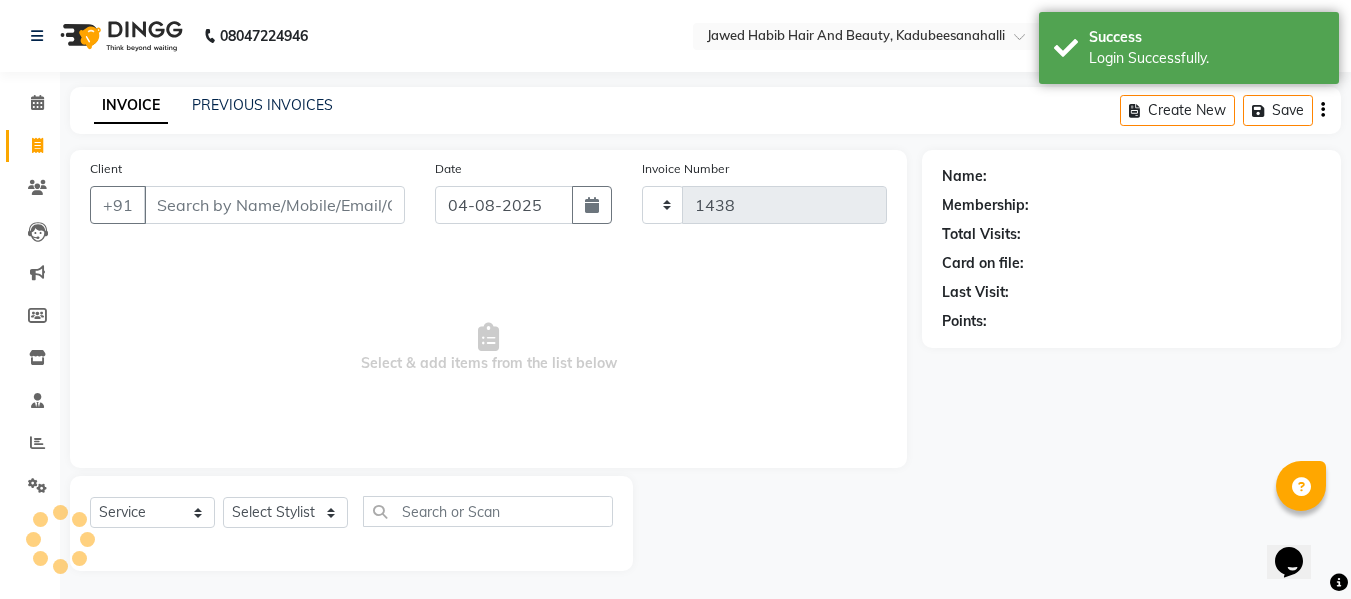 select on "7013" 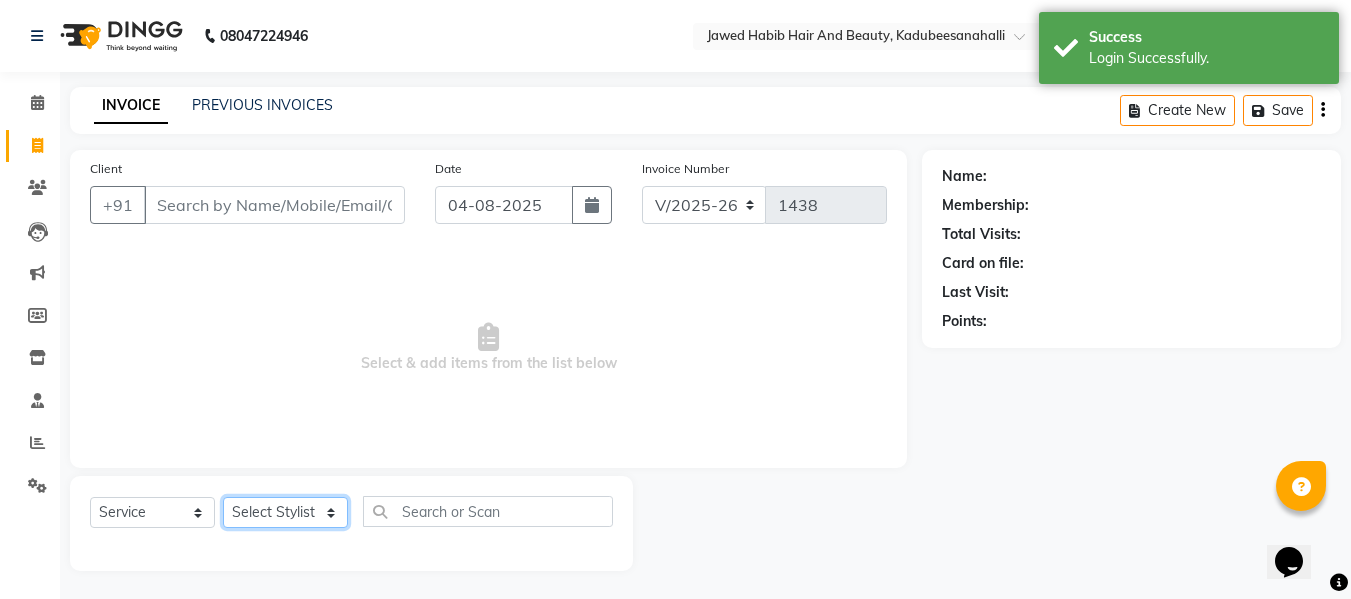 click on "Select Stylist" 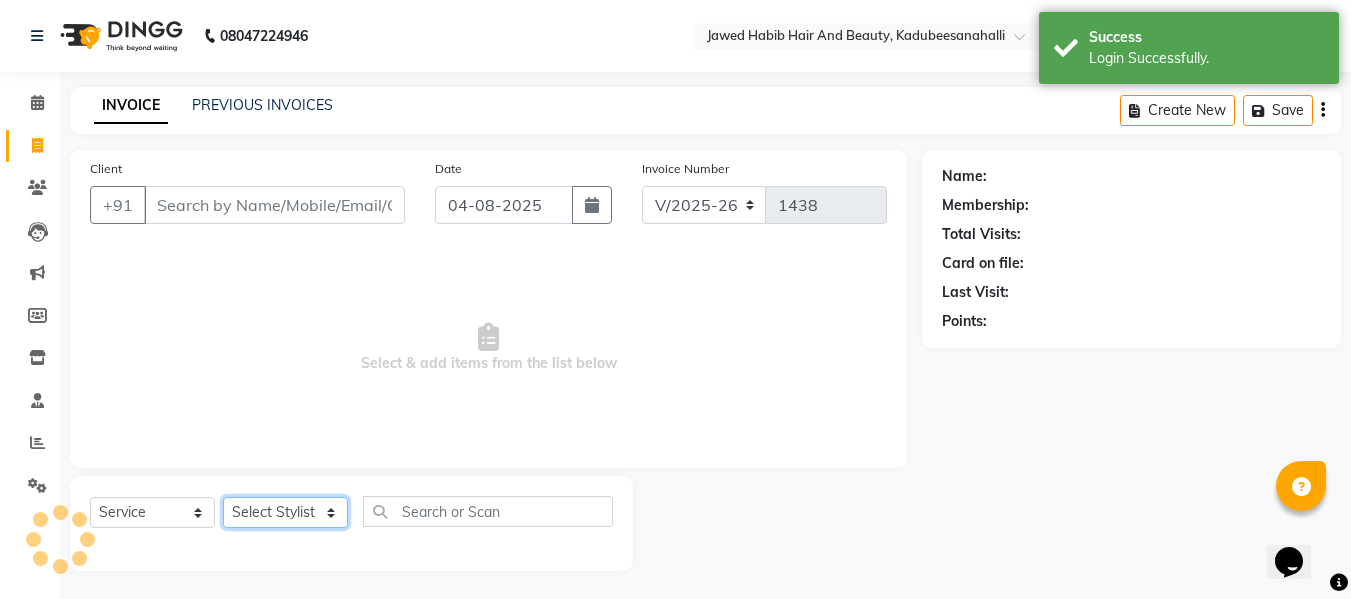click on "Select Stylist aita Bijay bivek  priyanka riya Sanit subekcha Vimal" 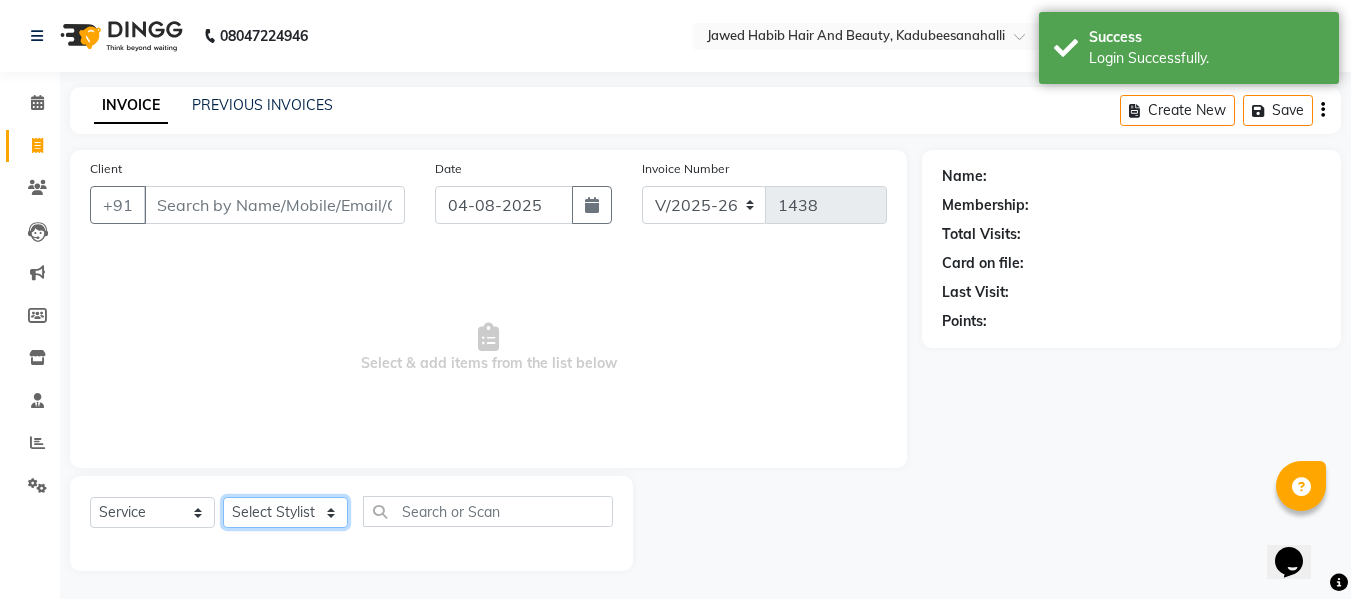 click on "Select Stylist aita Bijay bivek  priyanka riya Sanit subekcha Vimal" 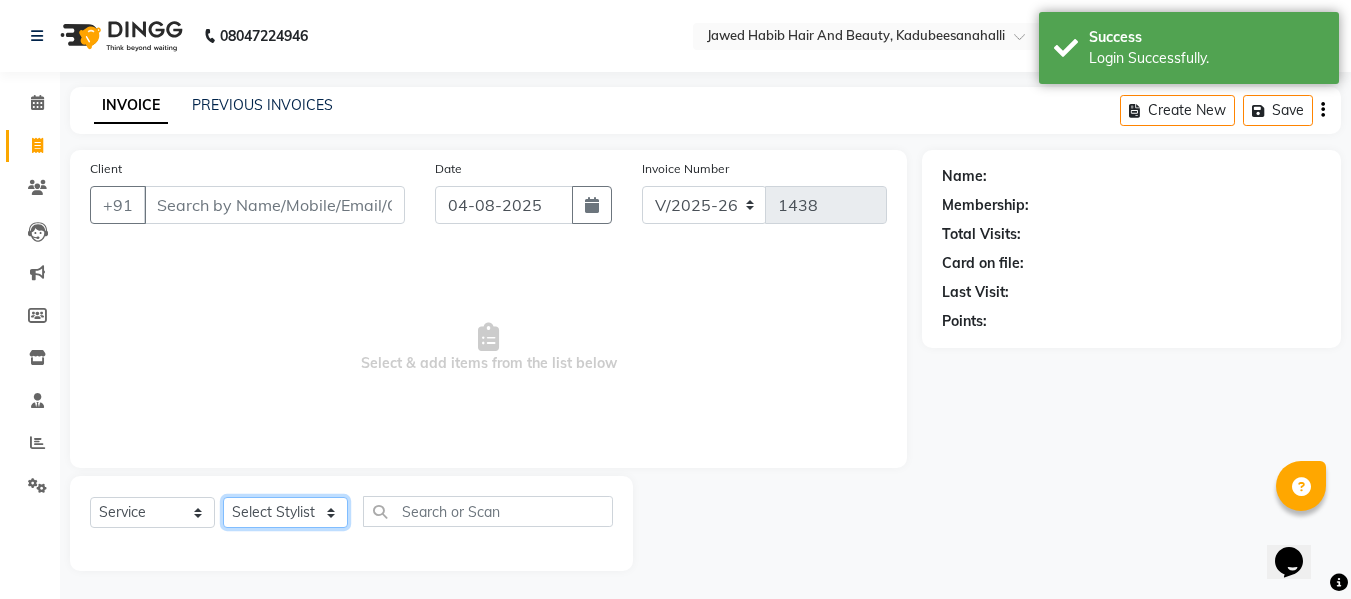 select on "68037" 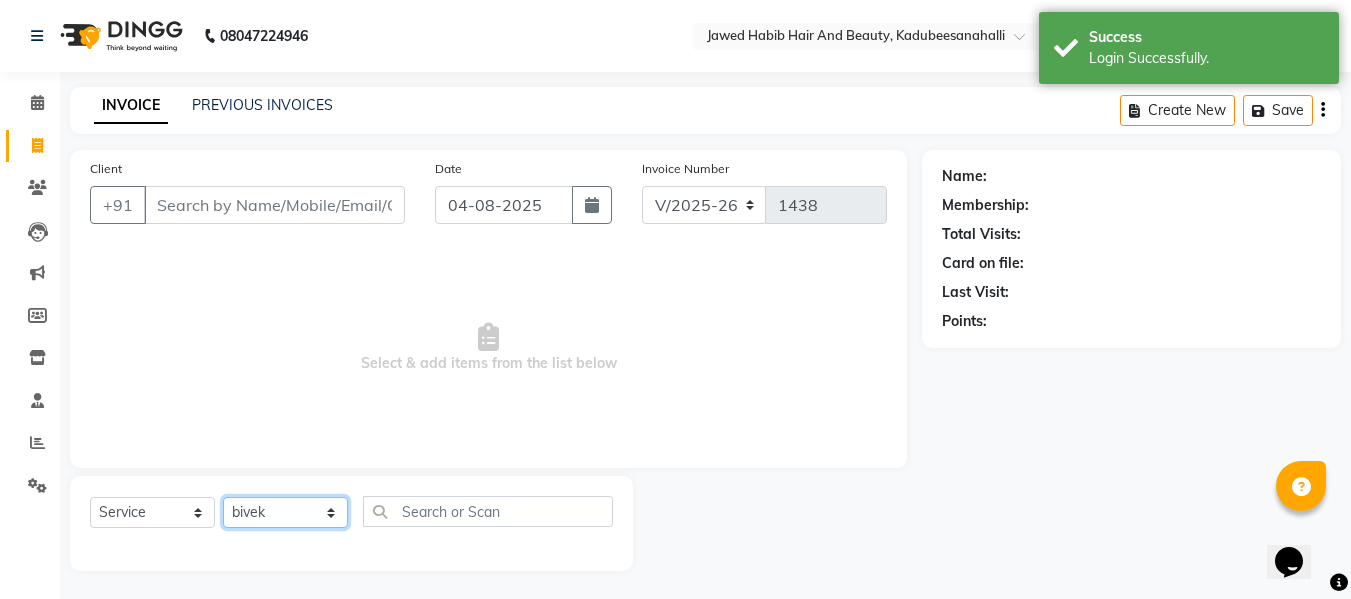 click on "Select Stylist aita Bijay bivek  priyanka riya Sanit subekcha Vimal" 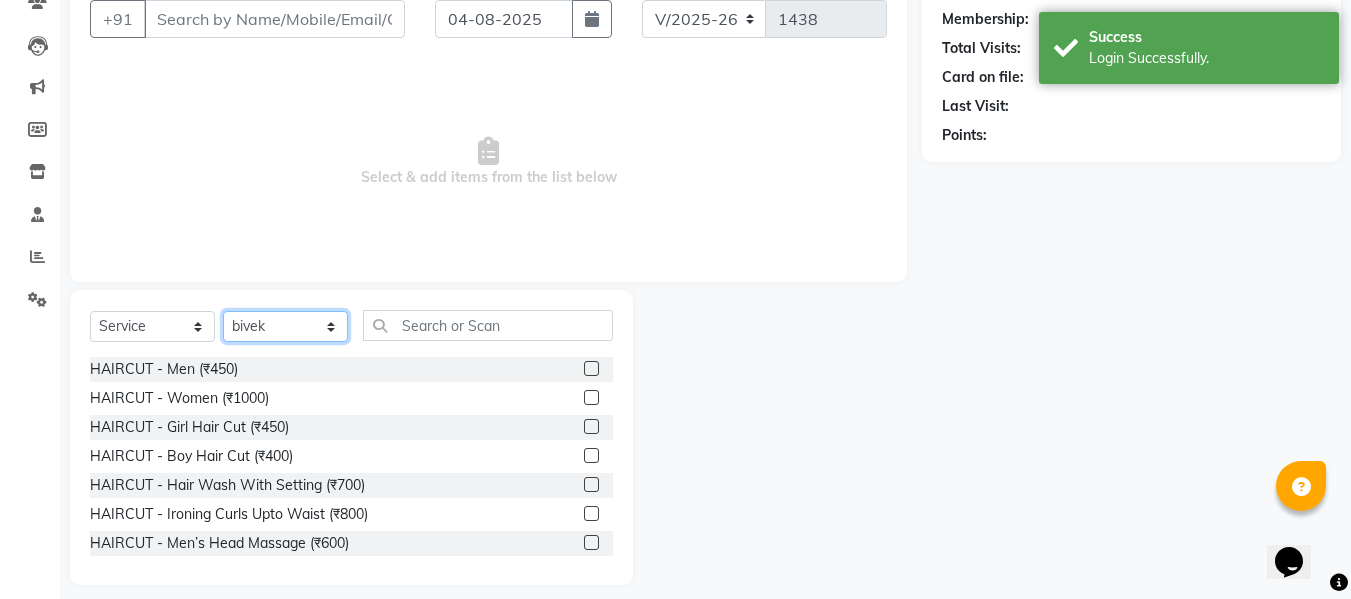 scroll, scrollTop: 200, scrollLeft: 0, axis: vertical 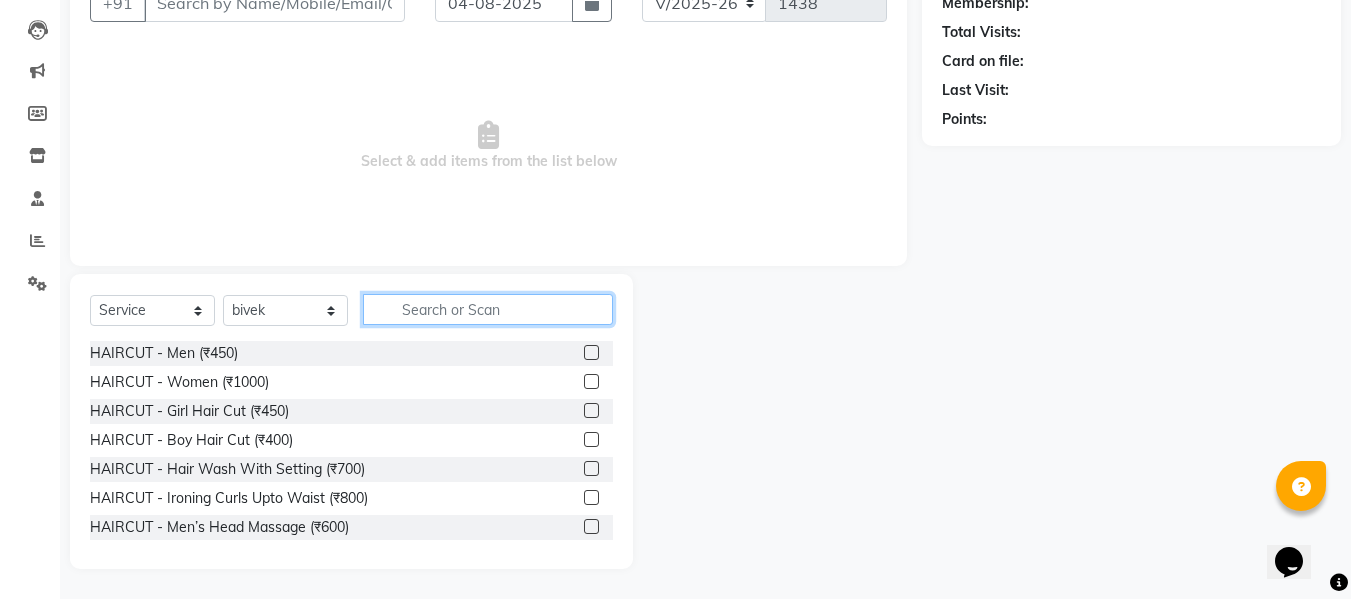 click 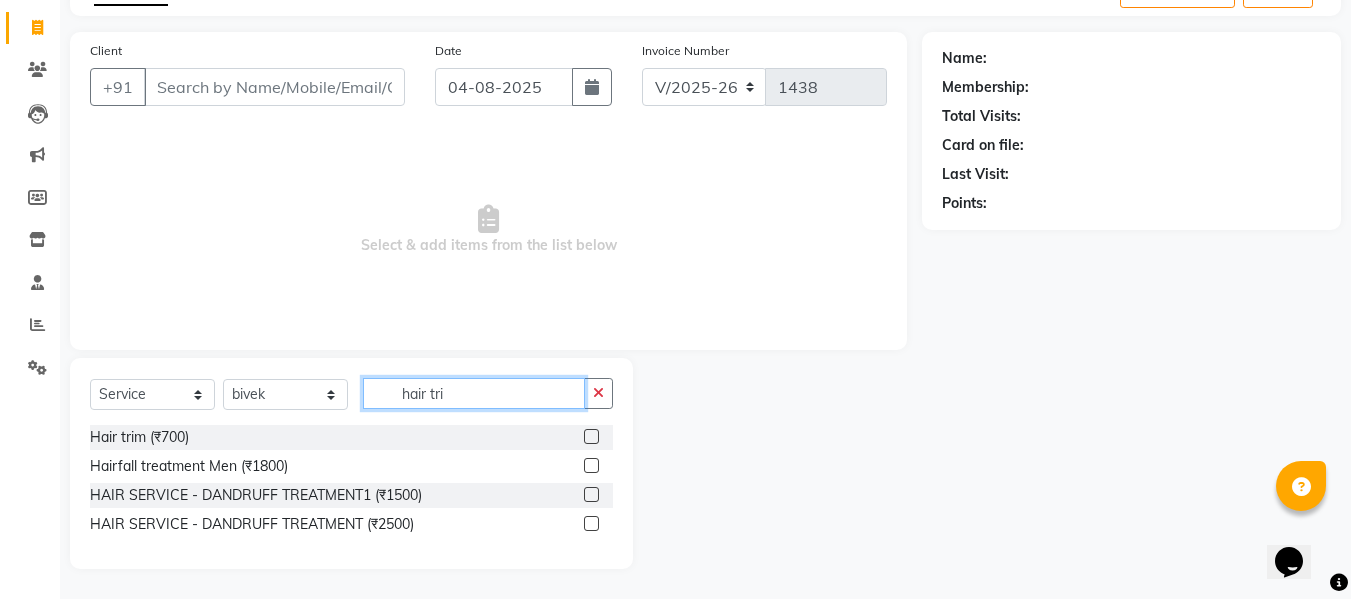 scroll, scrollTop: 31, scrollLeft: 0, axis: vertical 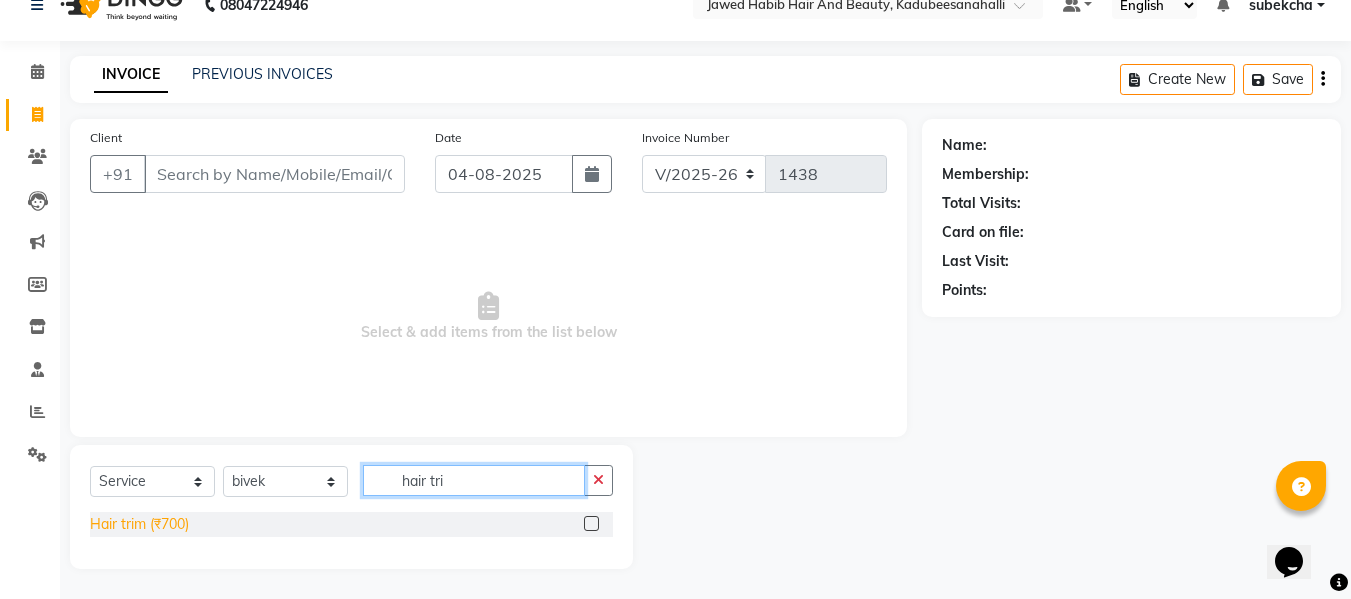 type on "hair tri" 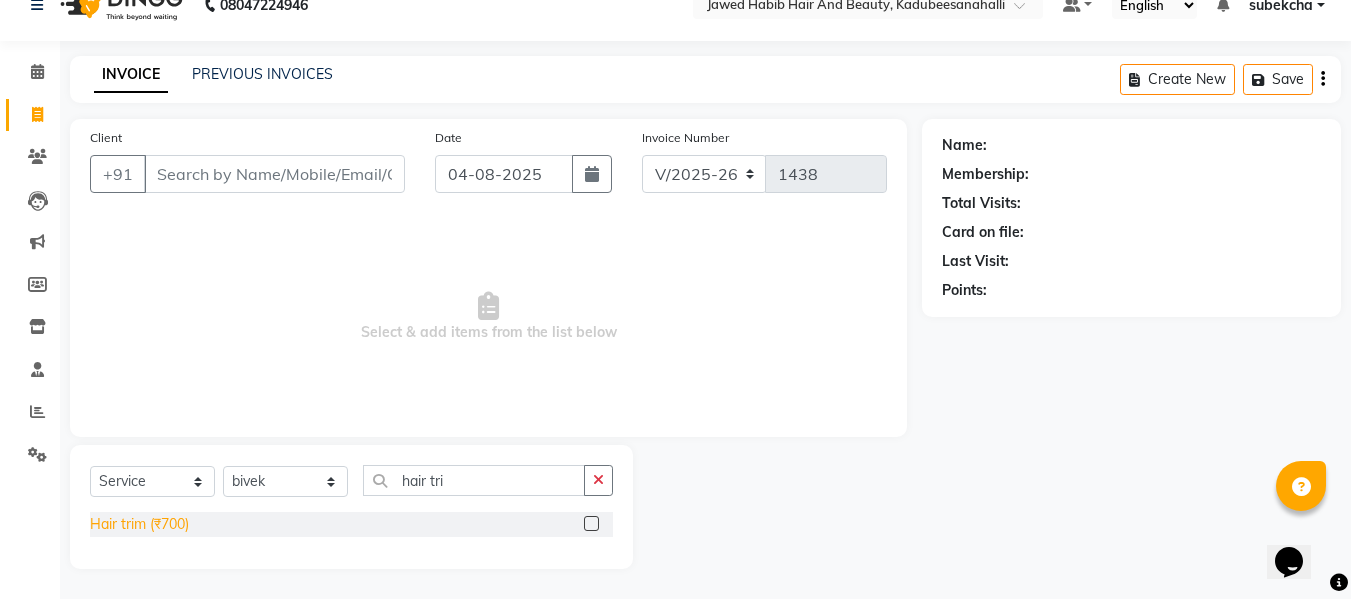 click on "Hair trim (₹700)" 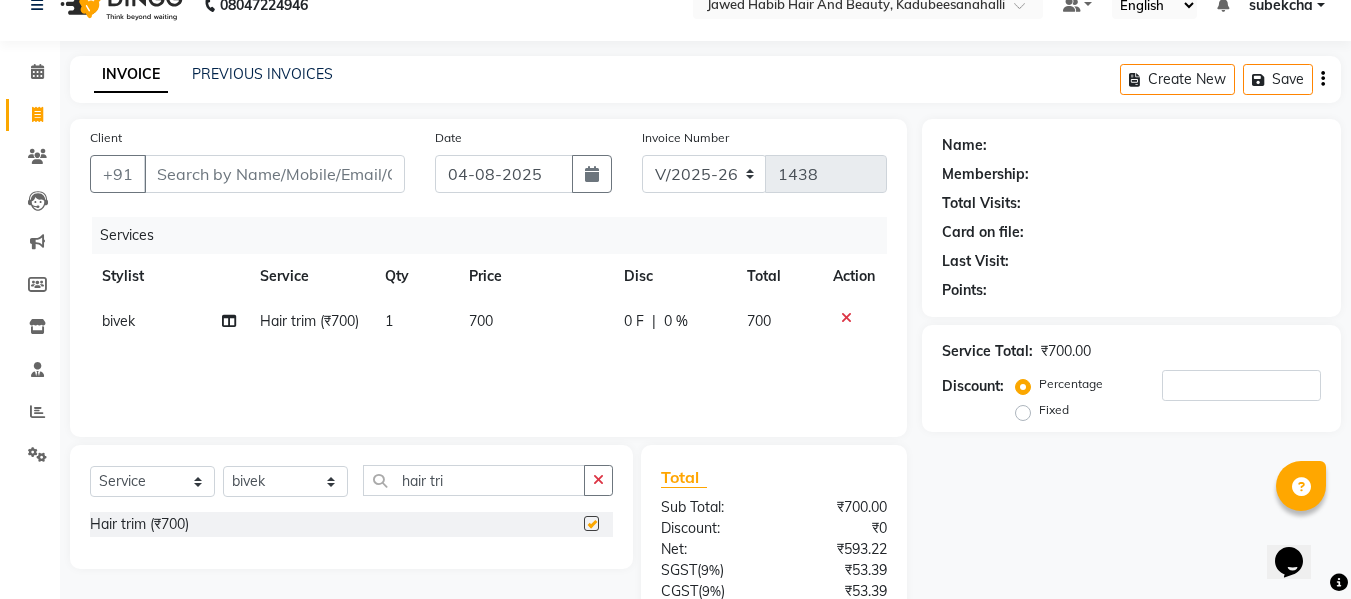 checkbox on "false" 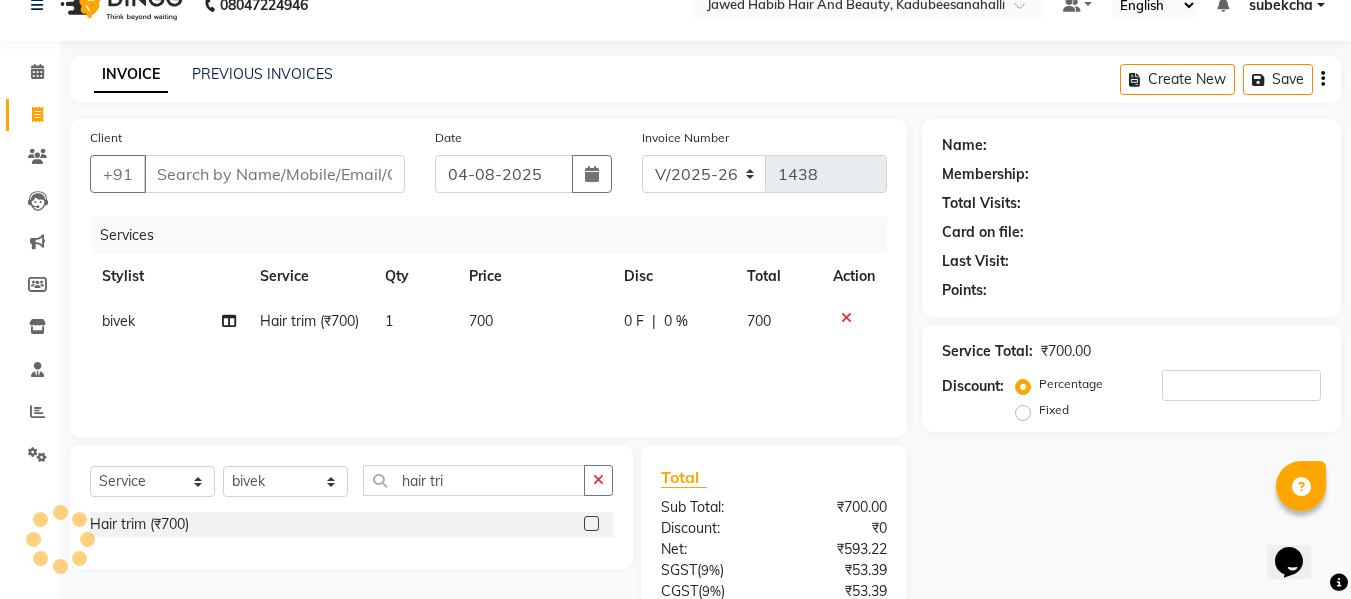 click on "0 %" 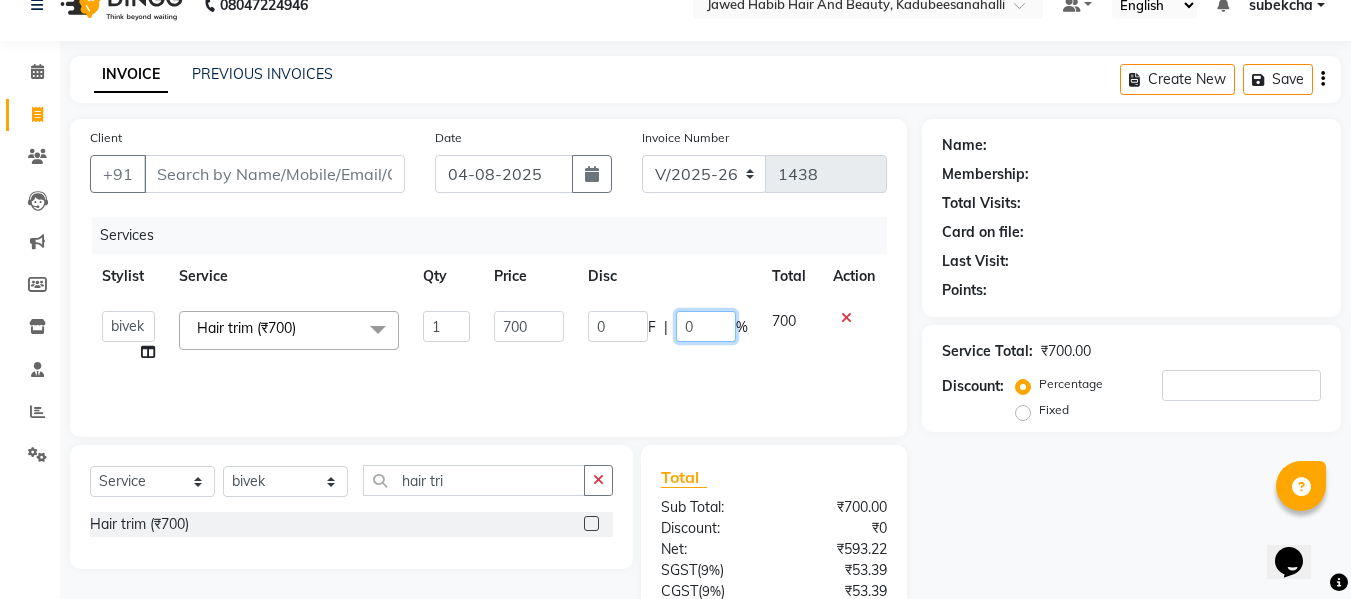 click on "0" 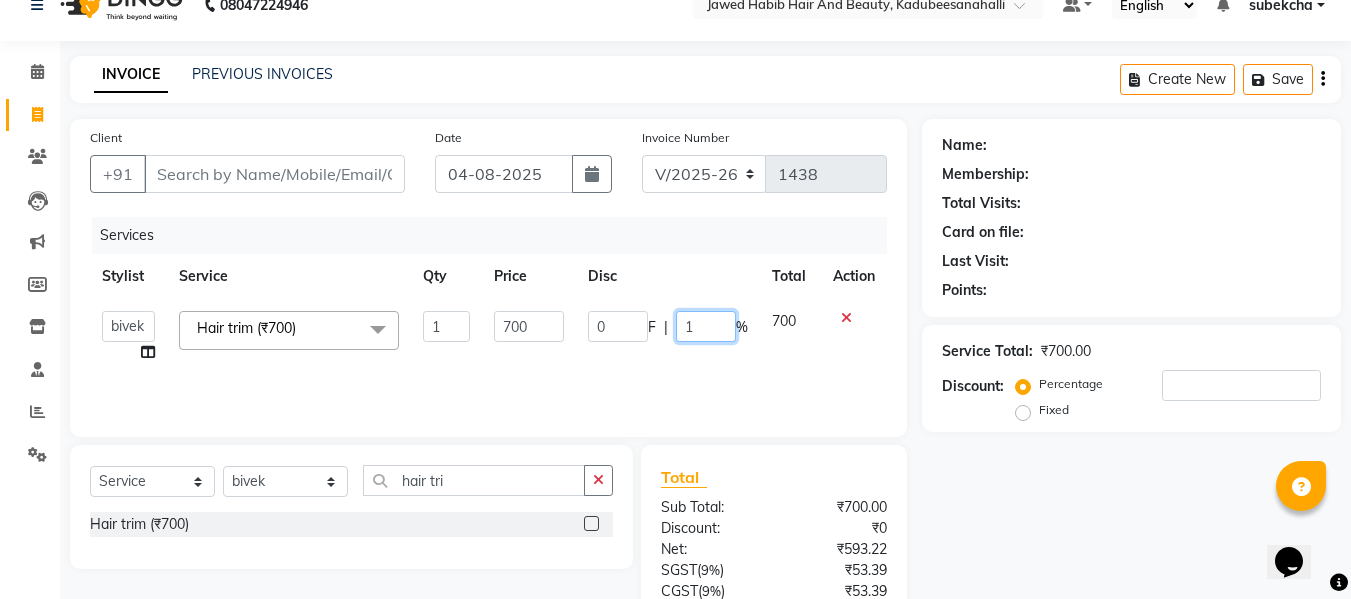 type on "10" 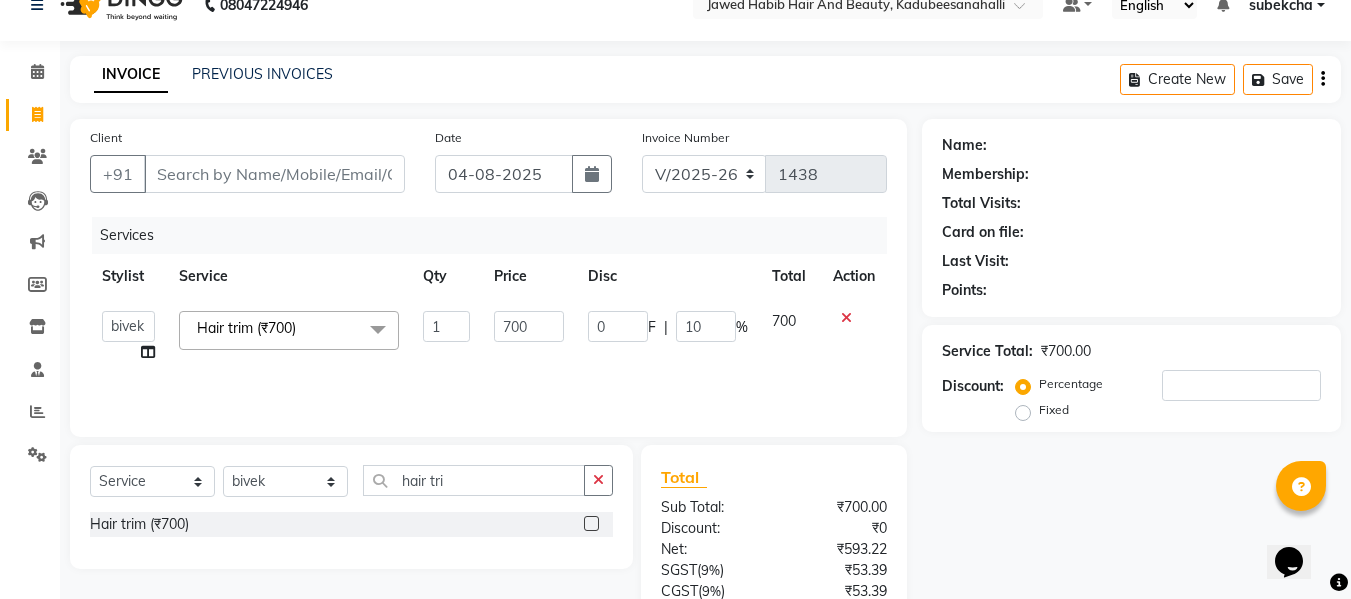 click on "Name: Membership: Total Visits: Card on file: Last Visit:  Points:  Service Total:  ₹700.00  Discount:  Percentage   Fixed" 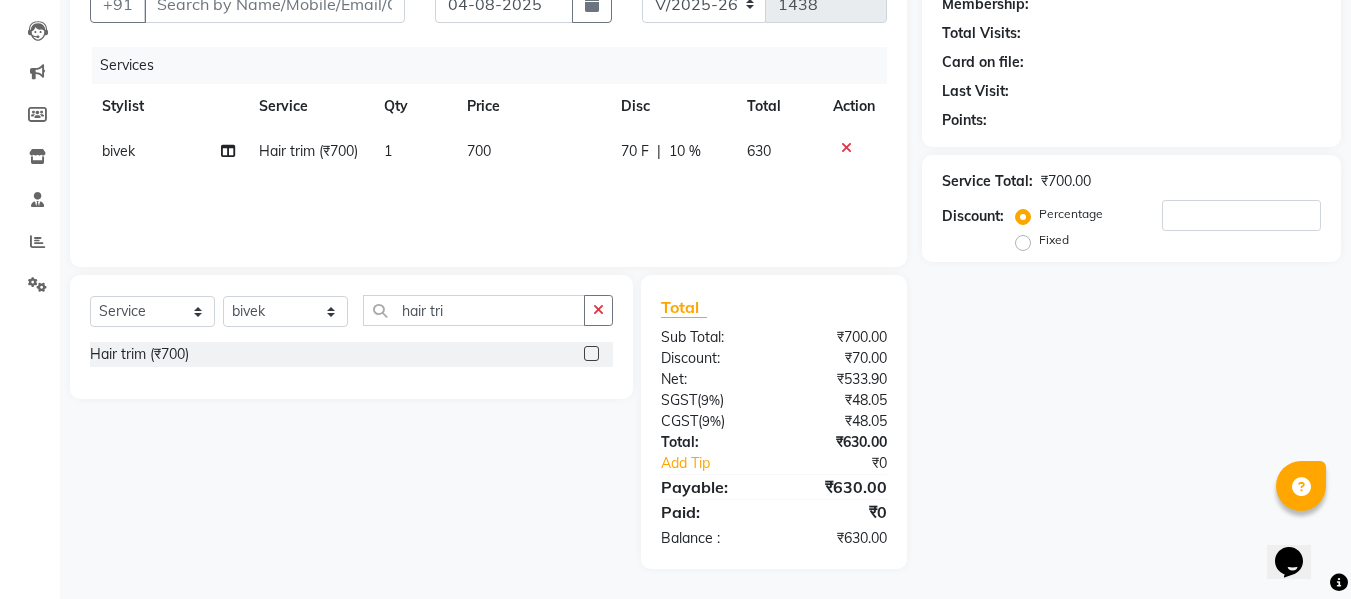 scroll, scrollTop: 1, scrollLeft: 0, axis: vertical 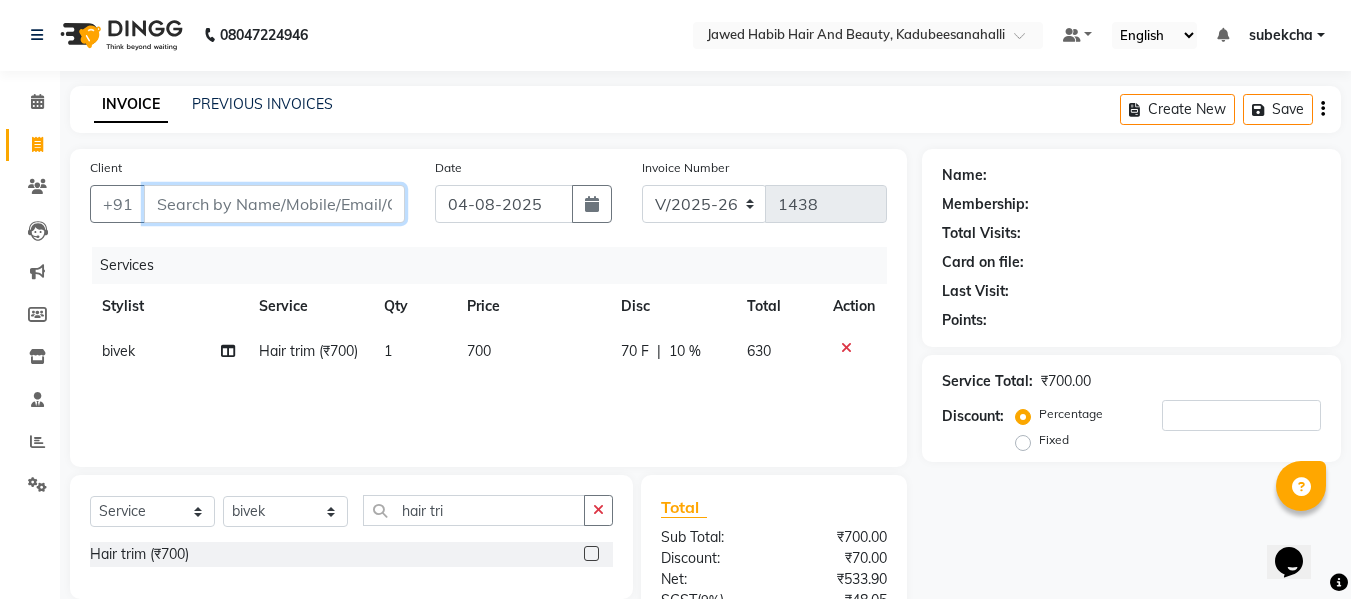 click on "Client" at bounding box center (274, 204) 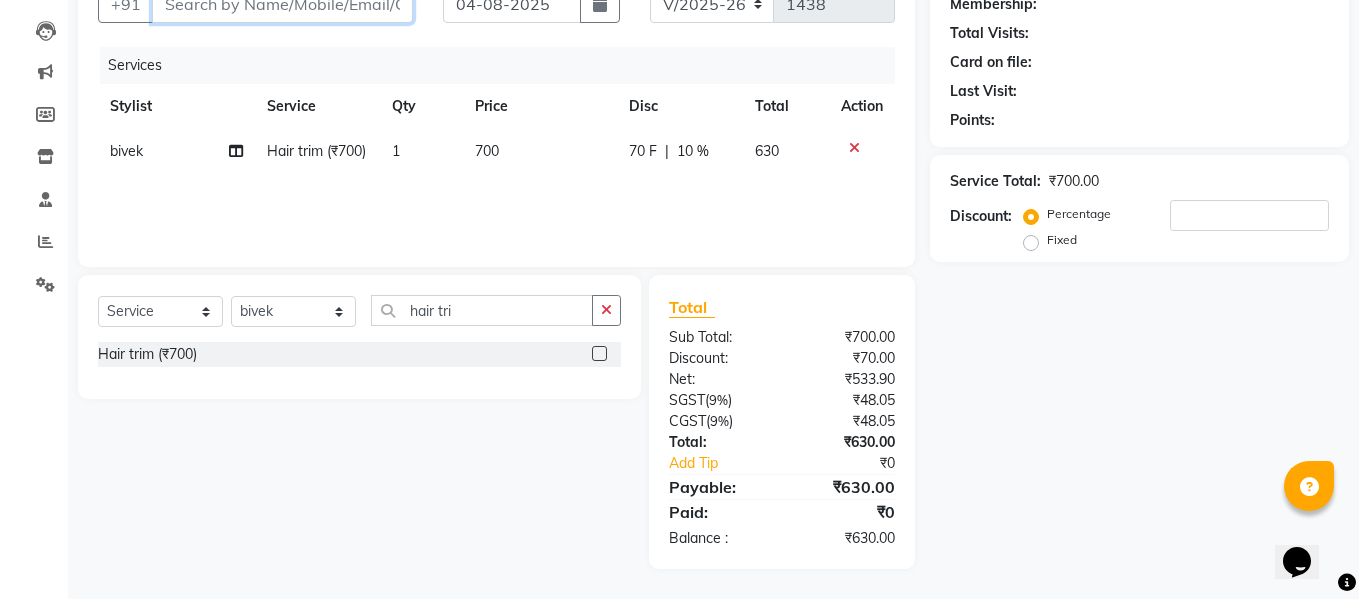scroll, scrollTop: 101, scrollLeft: 0, axis: vertical 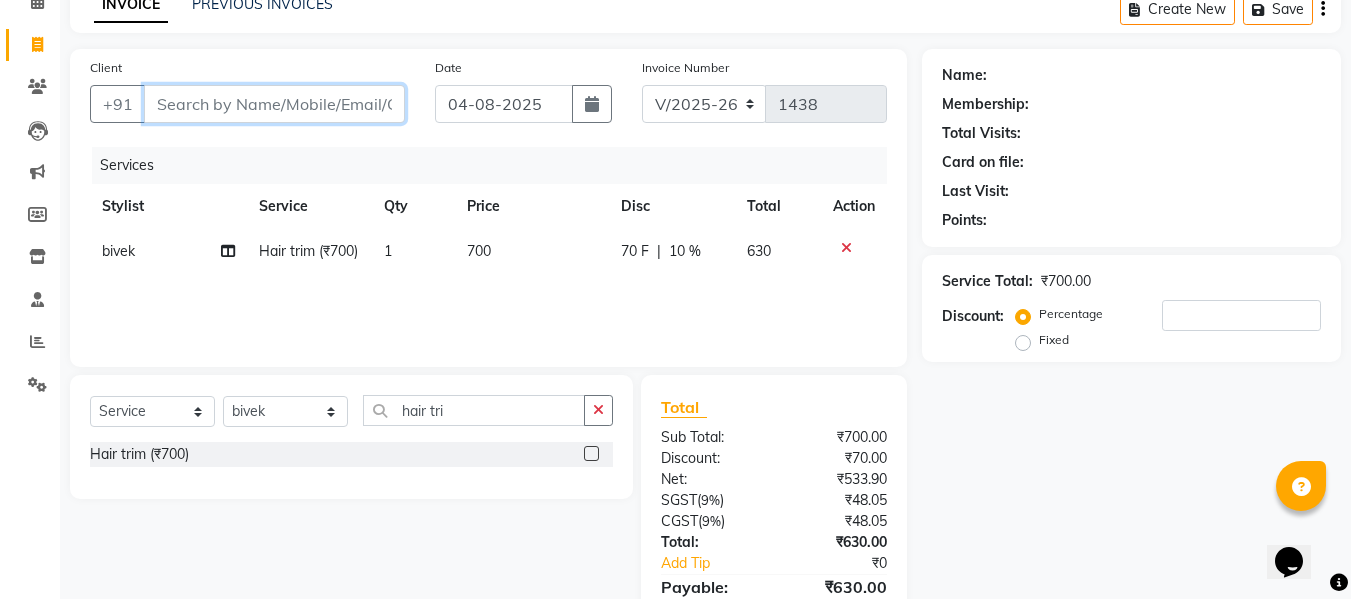 type on "9" 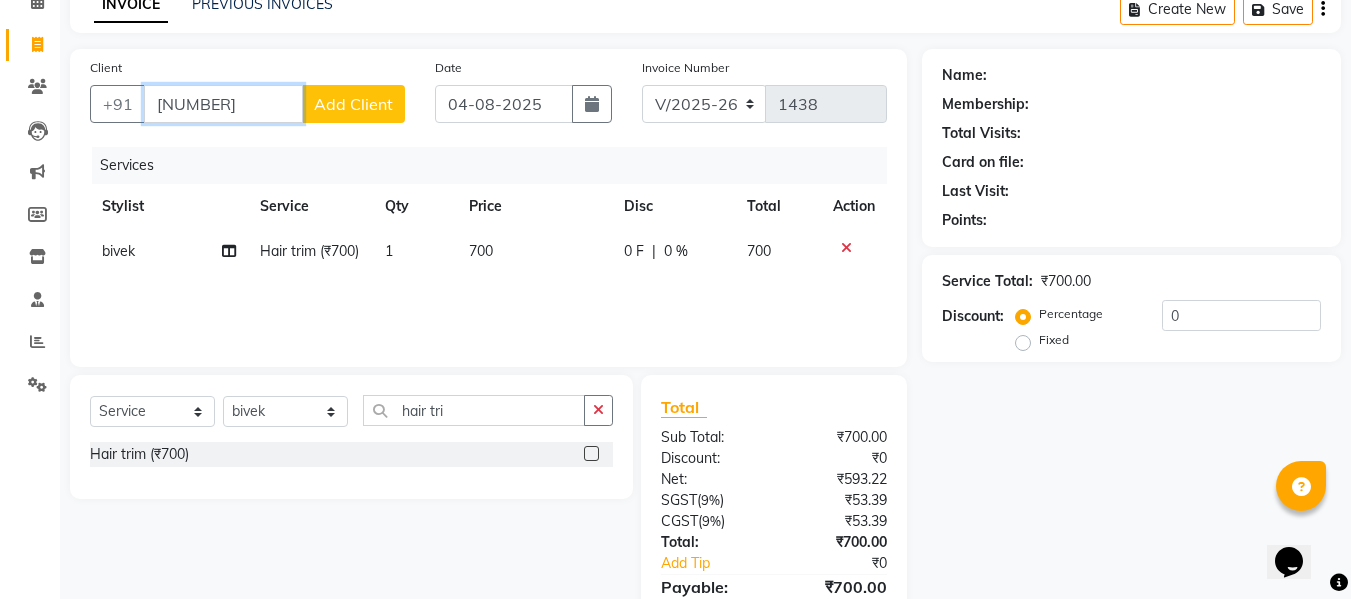 type on "[NUMBER]" 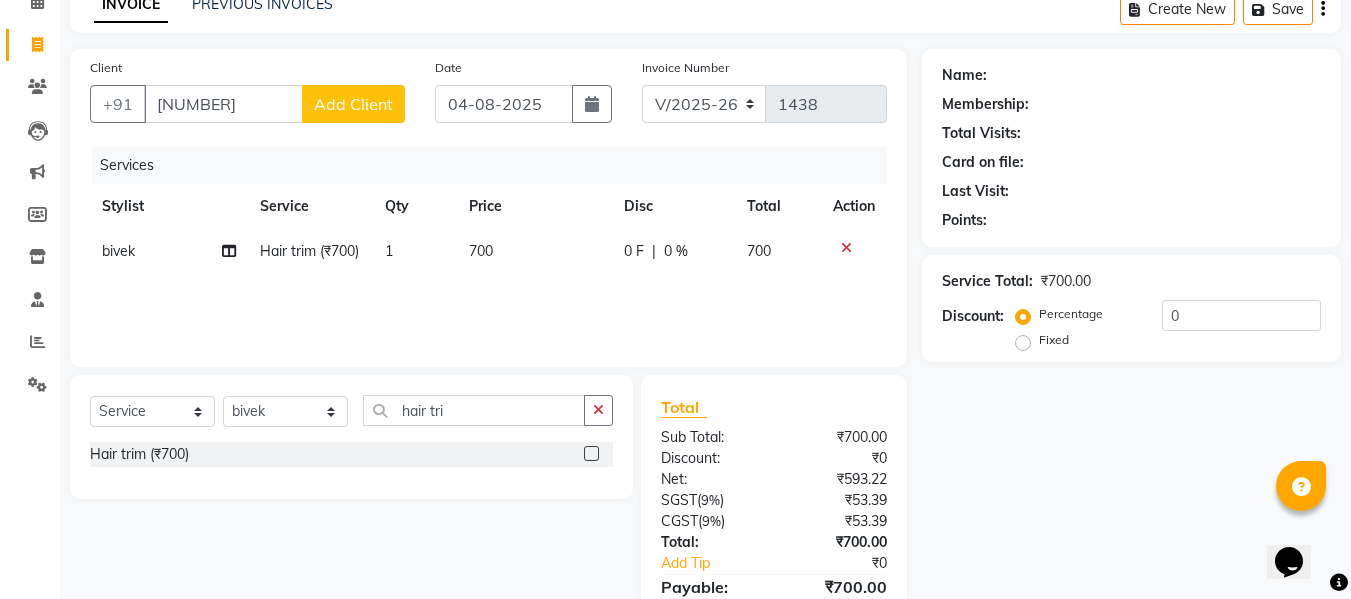 click on "Add Client" 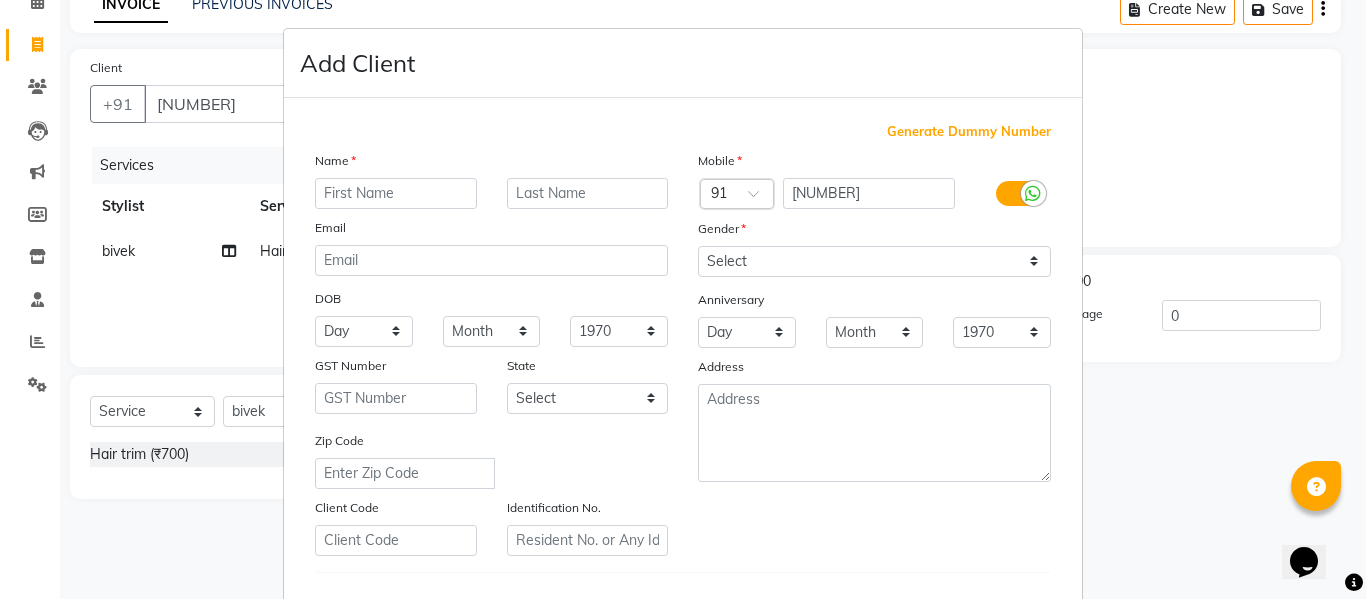 click at bounding box center (396, 193) 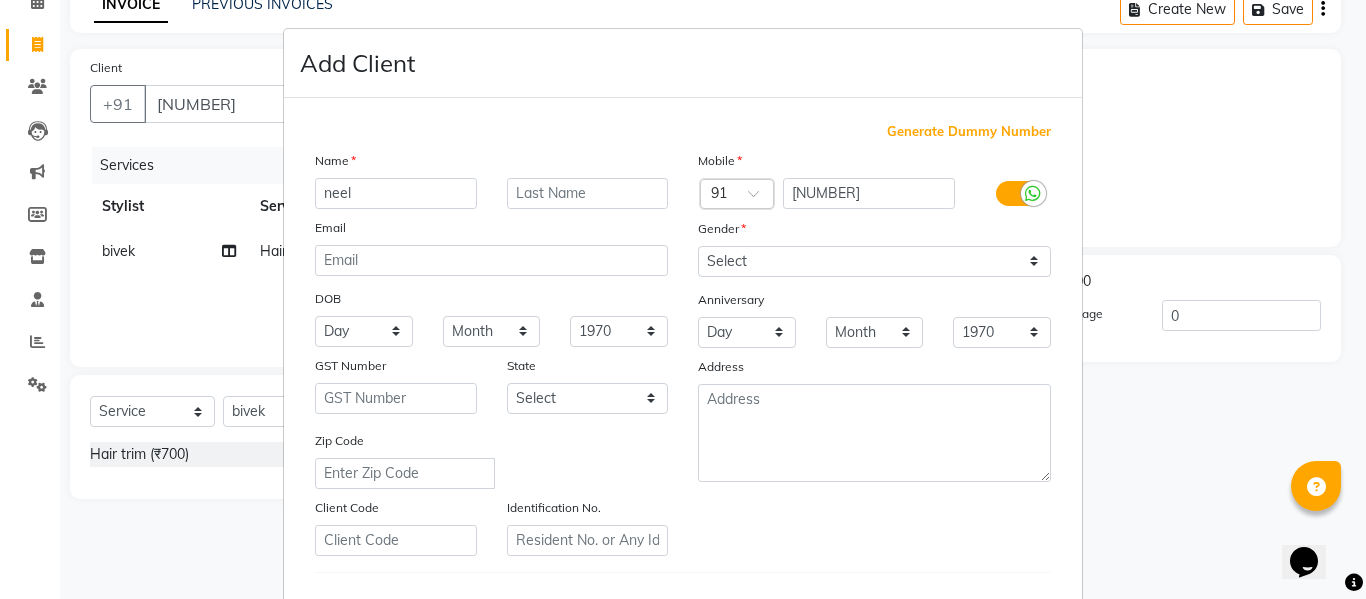 type on "neel" 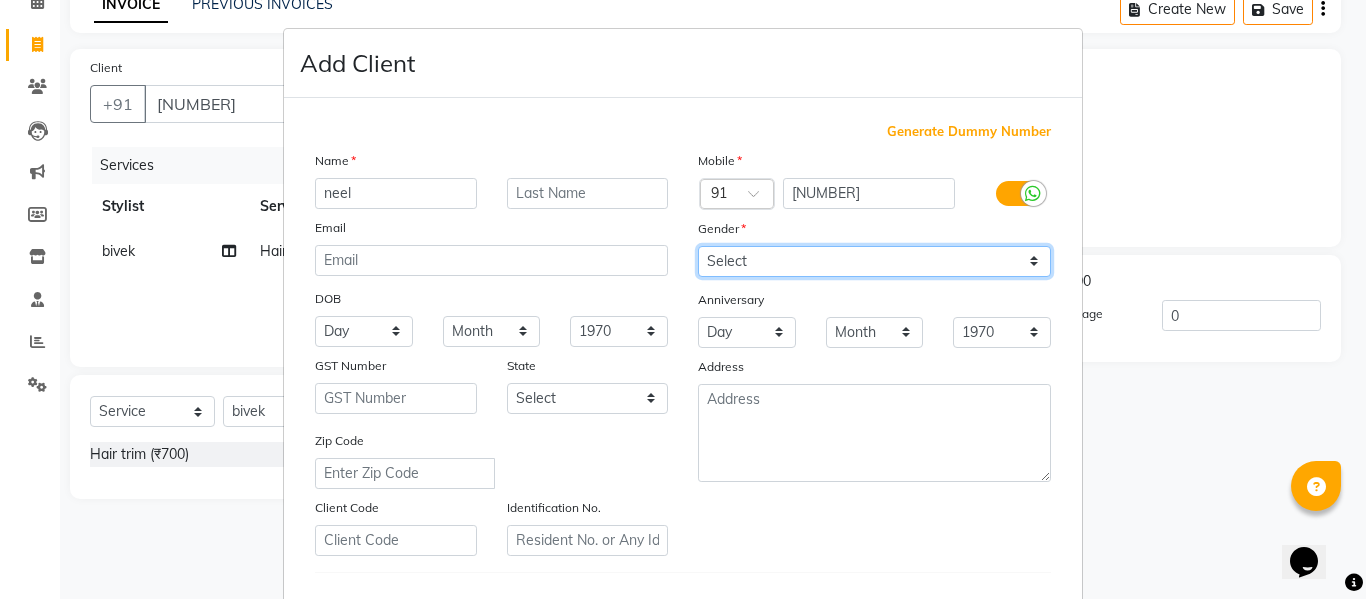 drag, startPoint x: 836, startPoint y: 256, endPoint x: 820, endPoint y: 254, distance: 16.124516 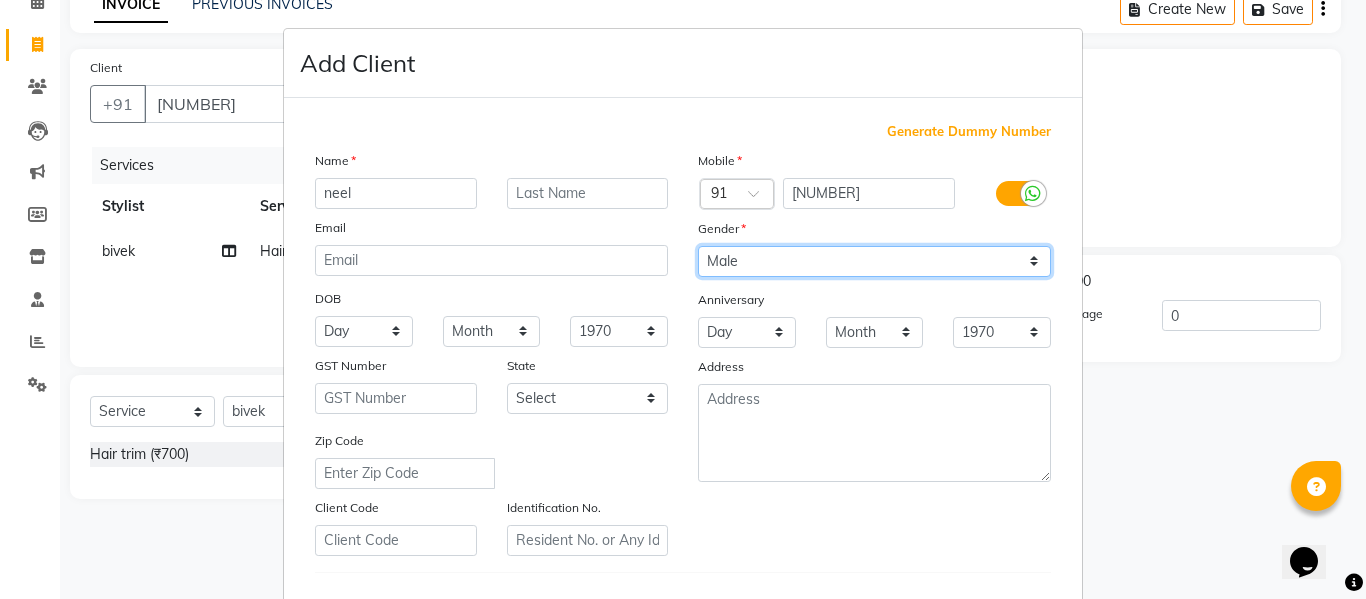 click on "Select Male Female Other Prefer Not To Say" at bounding box center (874, 261) 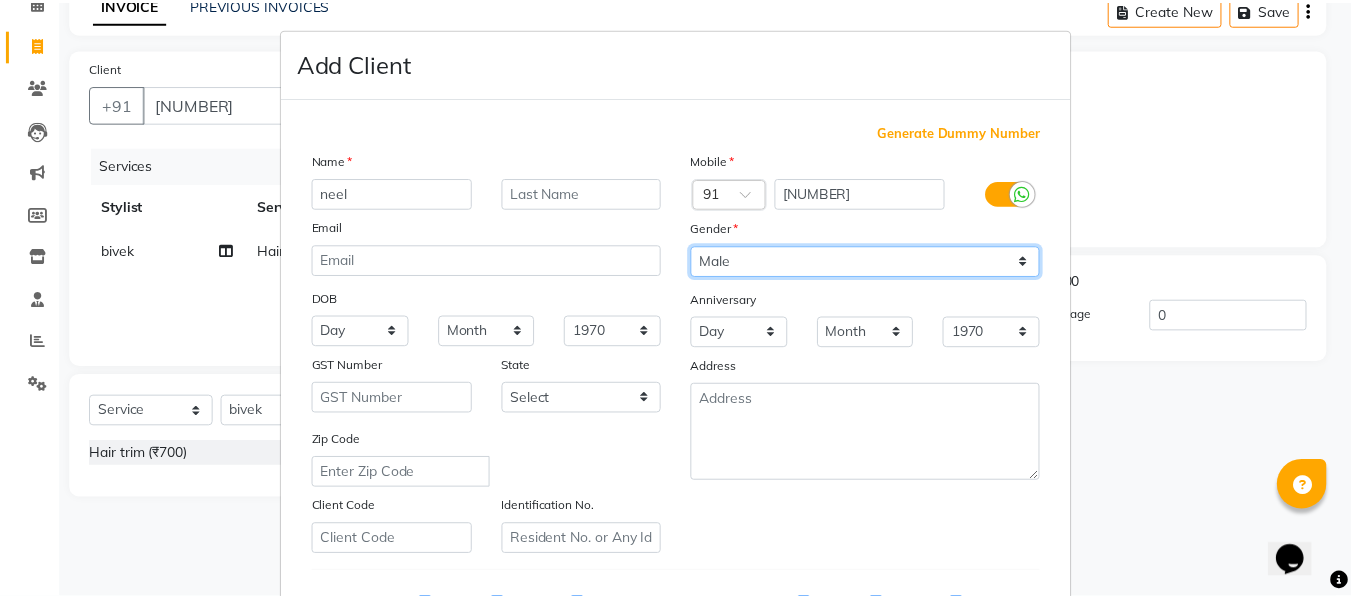 scroll, scrollTop: 324, scrollLeft: 0, axis: vertical 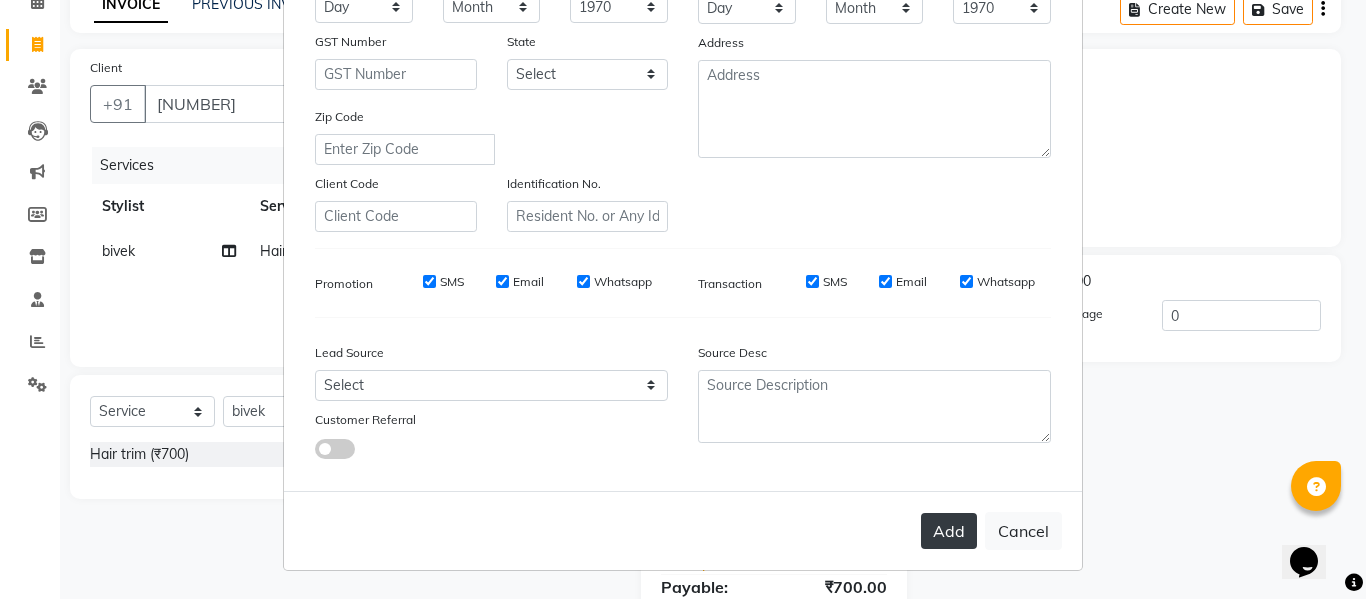 click on "Add" at bounding box center (949, 531) 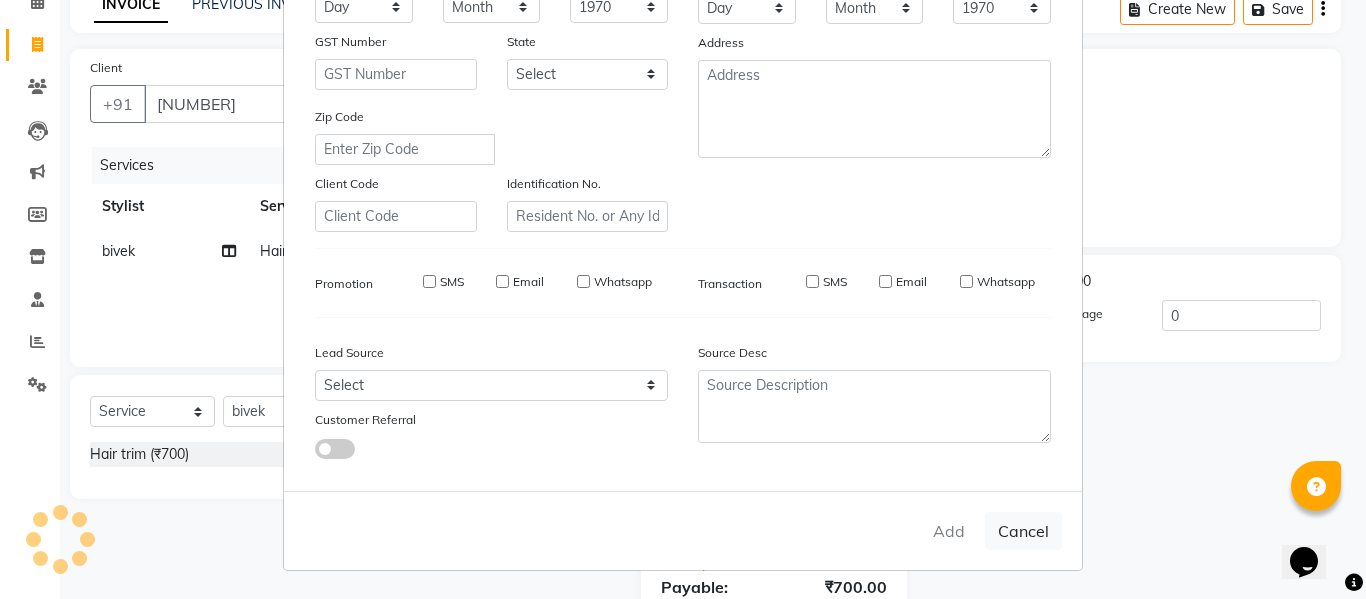 type 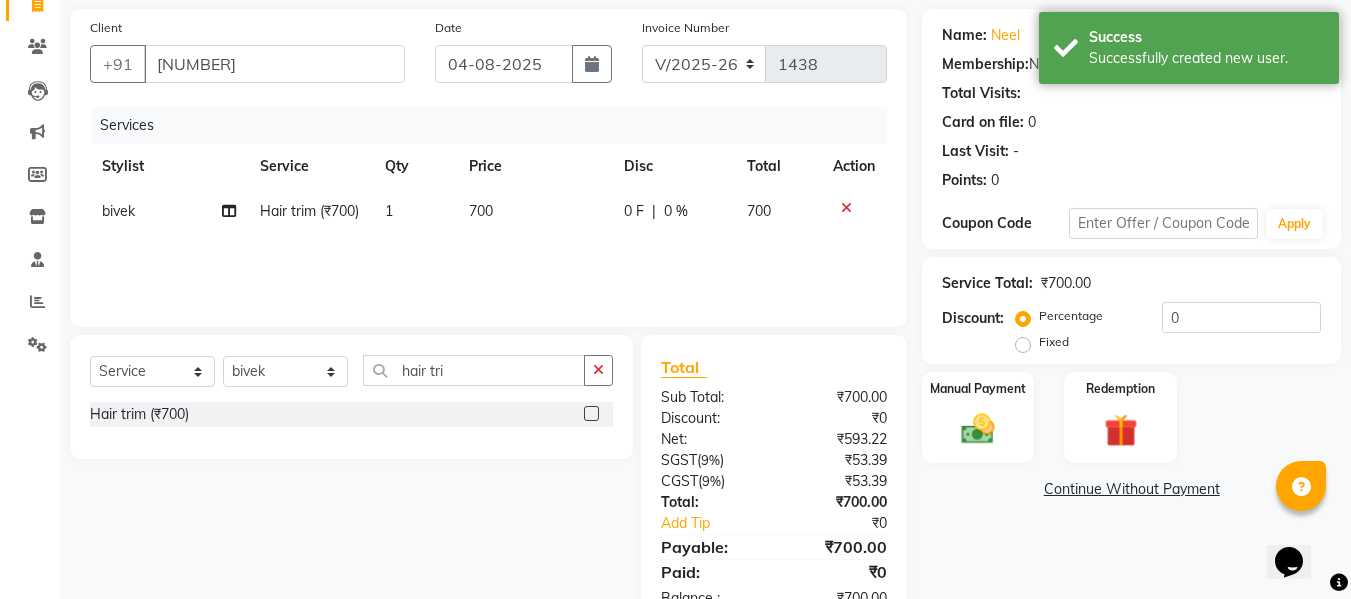 scroll, scrollTop: 1, scrollLeft: 0, axis: vertical 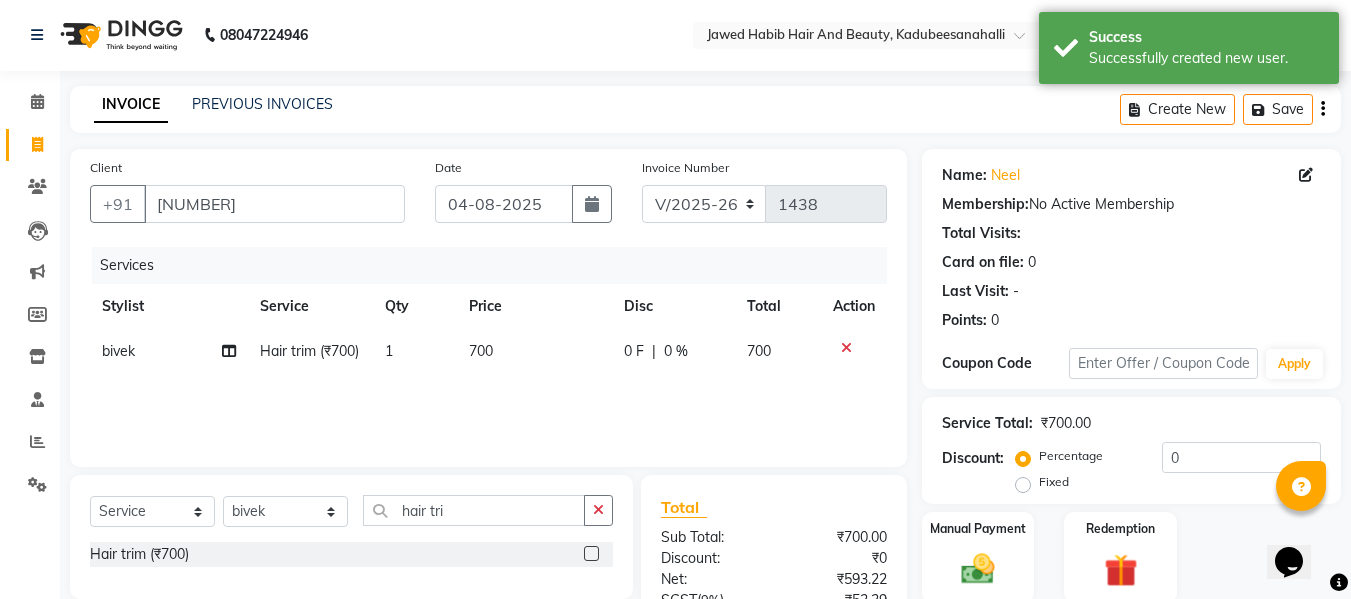 click on "0 %" 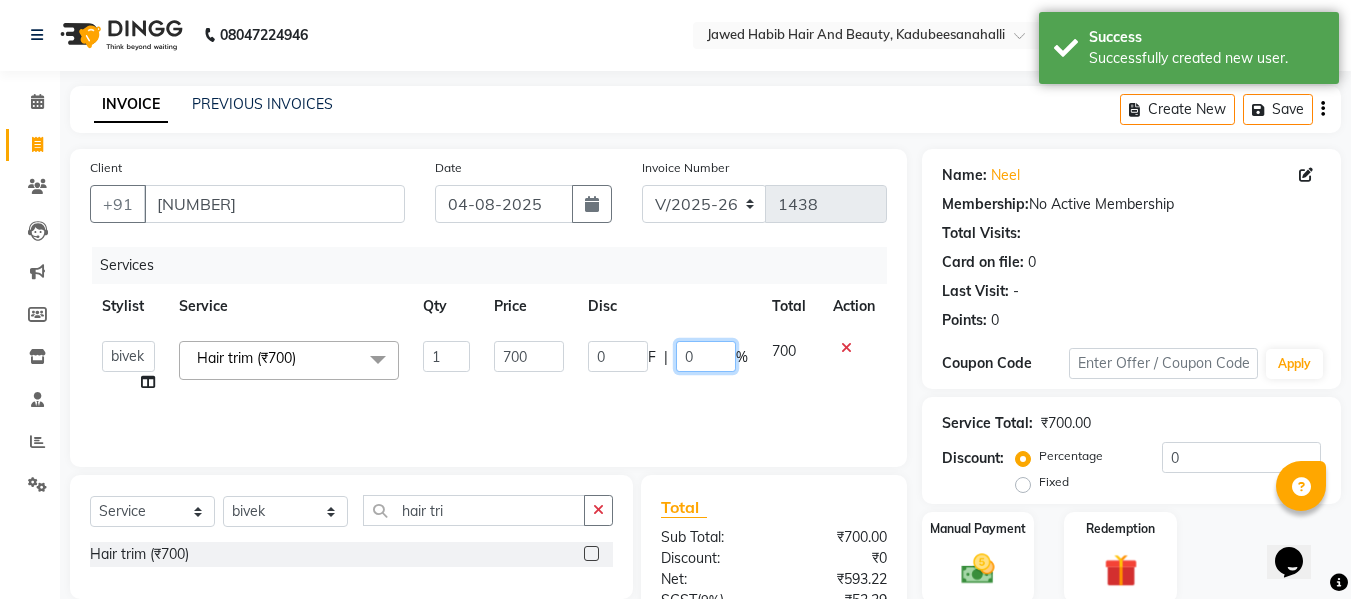 click on "0" 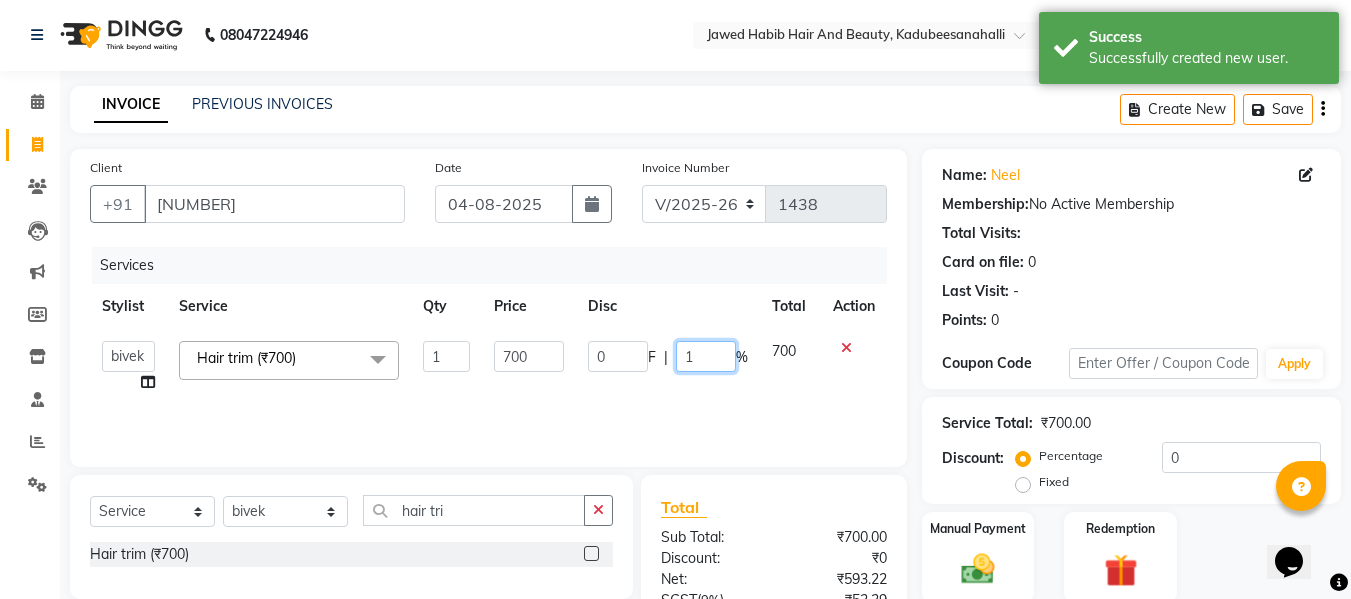 type on "10" 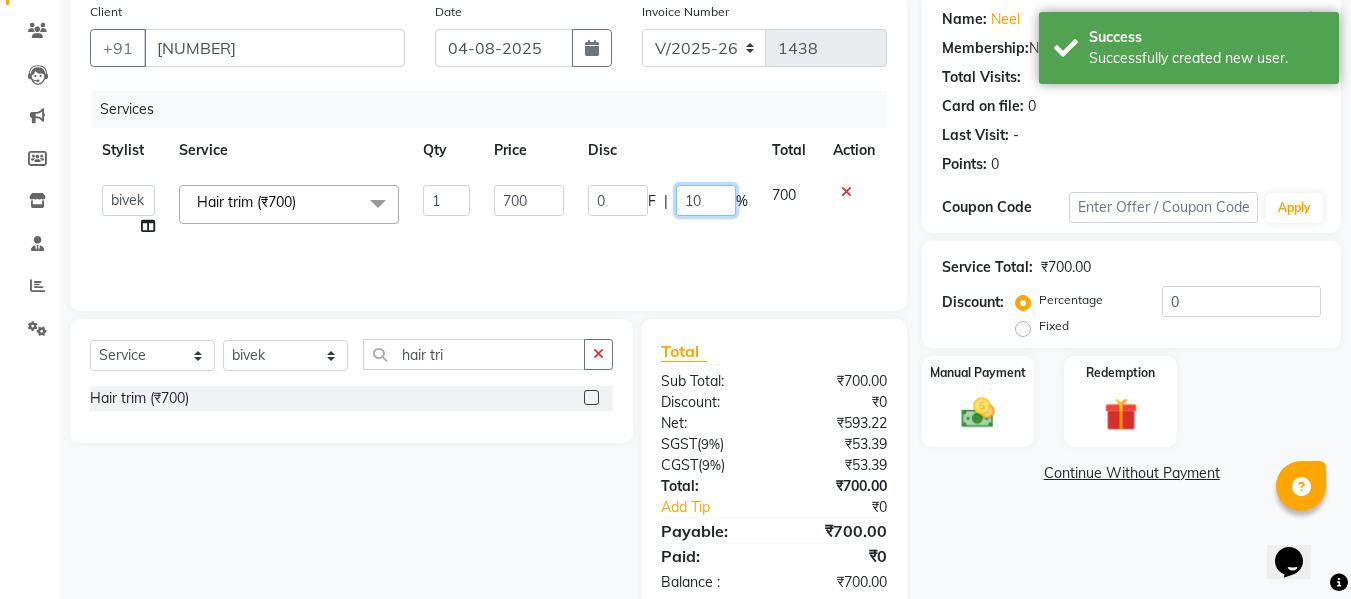 scroll, scrollTop: 201, scrollLeft: 0, axis: vertical 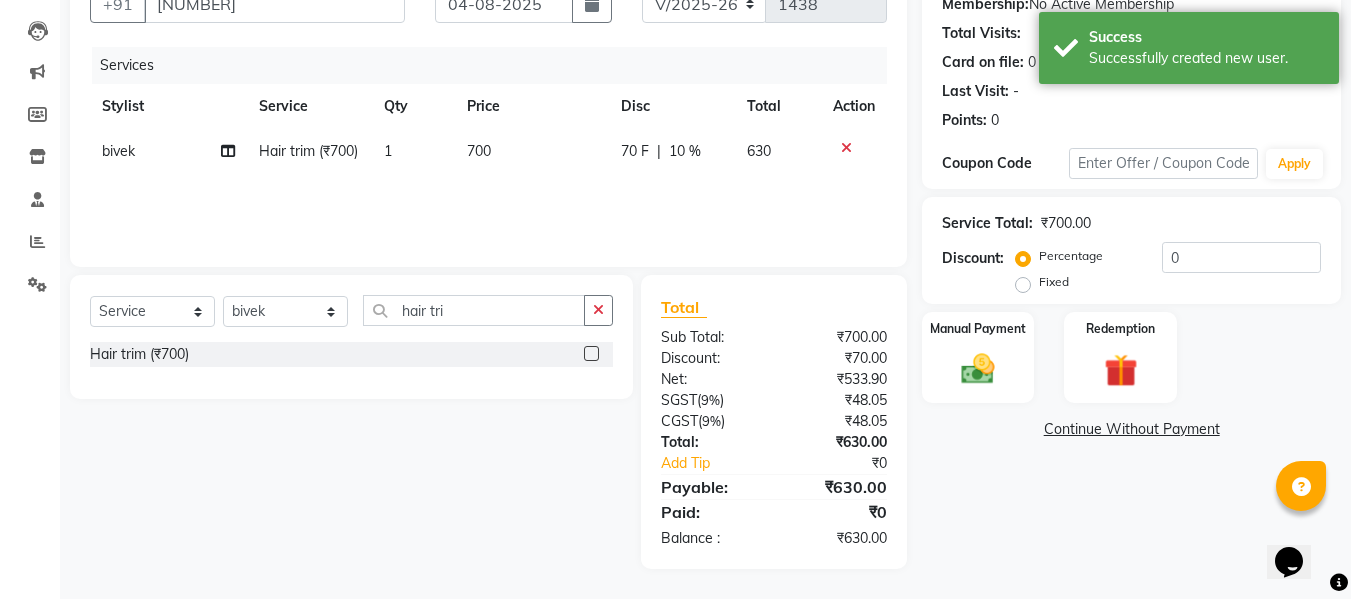 click on "Name: [NAME] Membership:  No Active Membership  Total Visits:   Card on file:  0 Last Visit:   - Points:   0  Coupon Code Apply Service Total:  ₹700.00  Discount:  Percentage   Fixed  0 Manual Payment Redemption  Continue Without Payment" 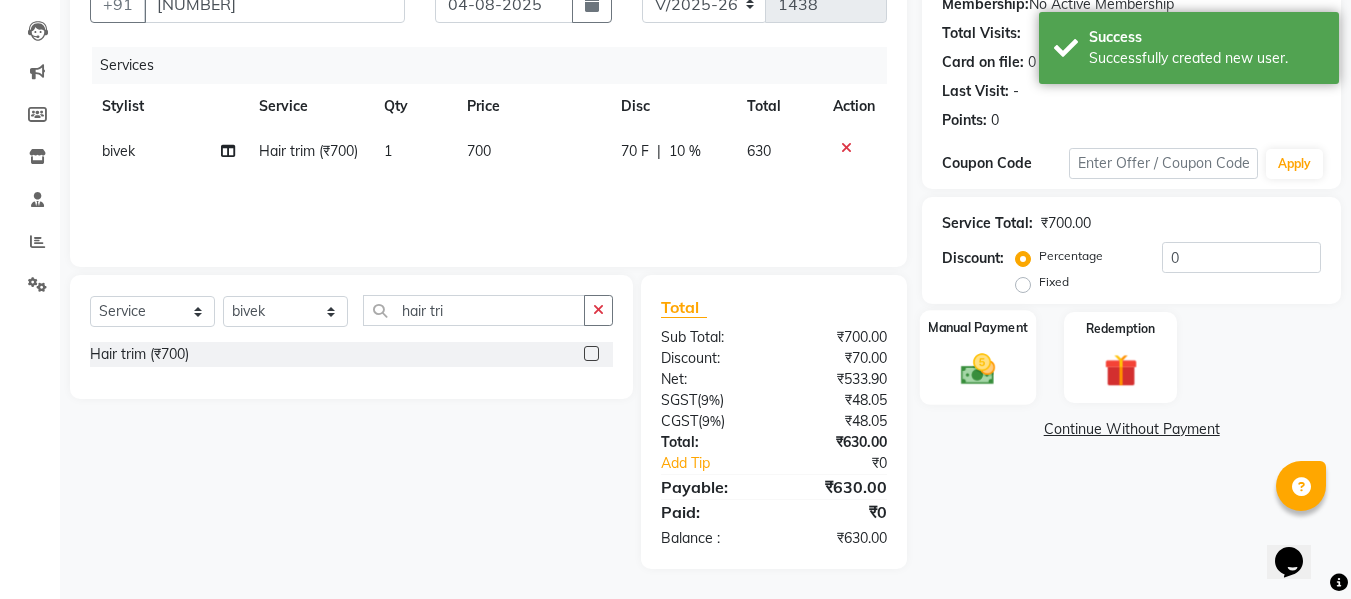 click on "Manual Payment" 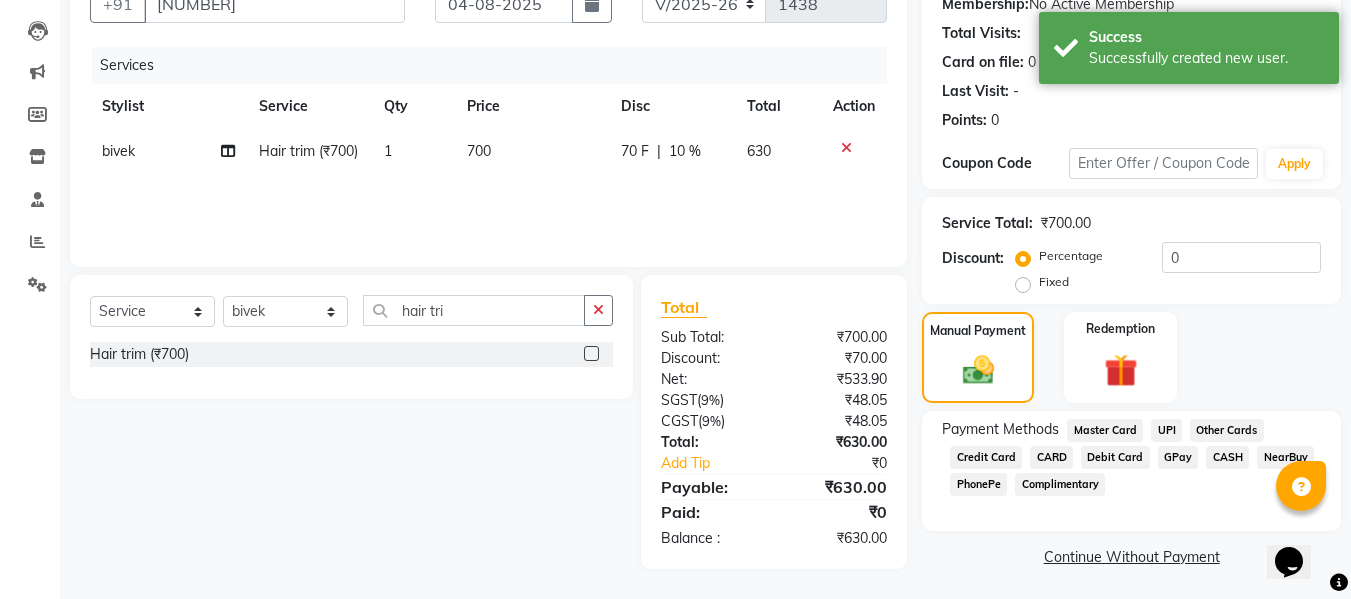 click on "UPI" 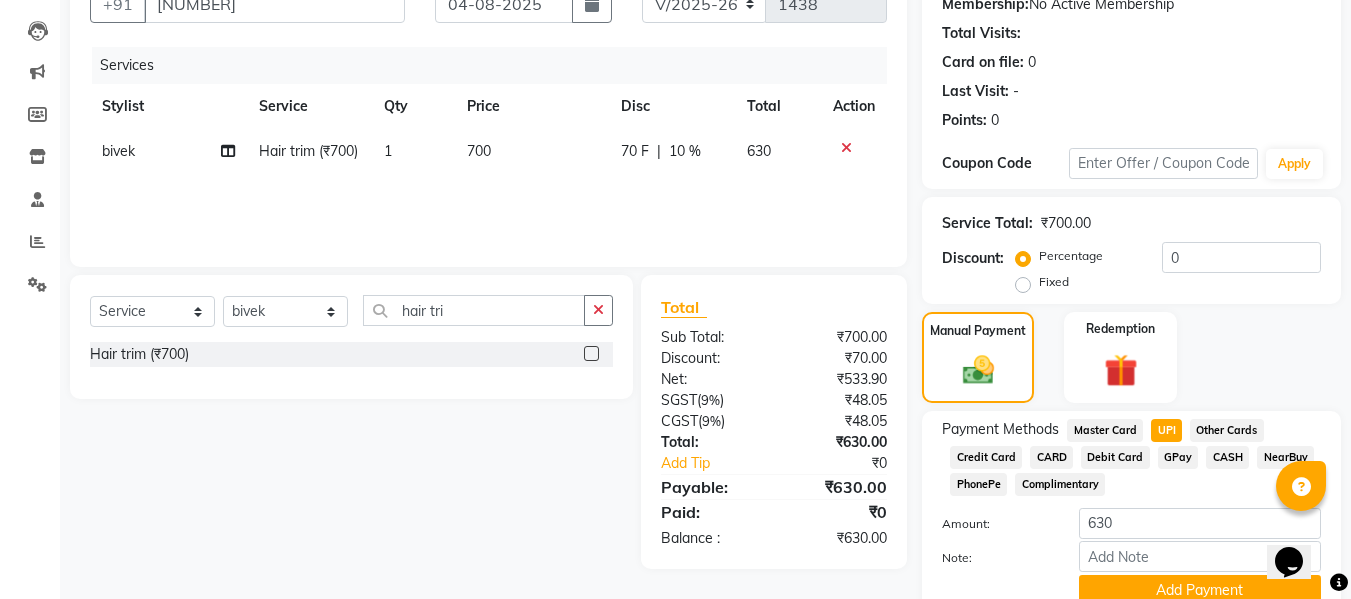 scroll, scrollTop: 287, scrollLeft: 0, axis: vertical 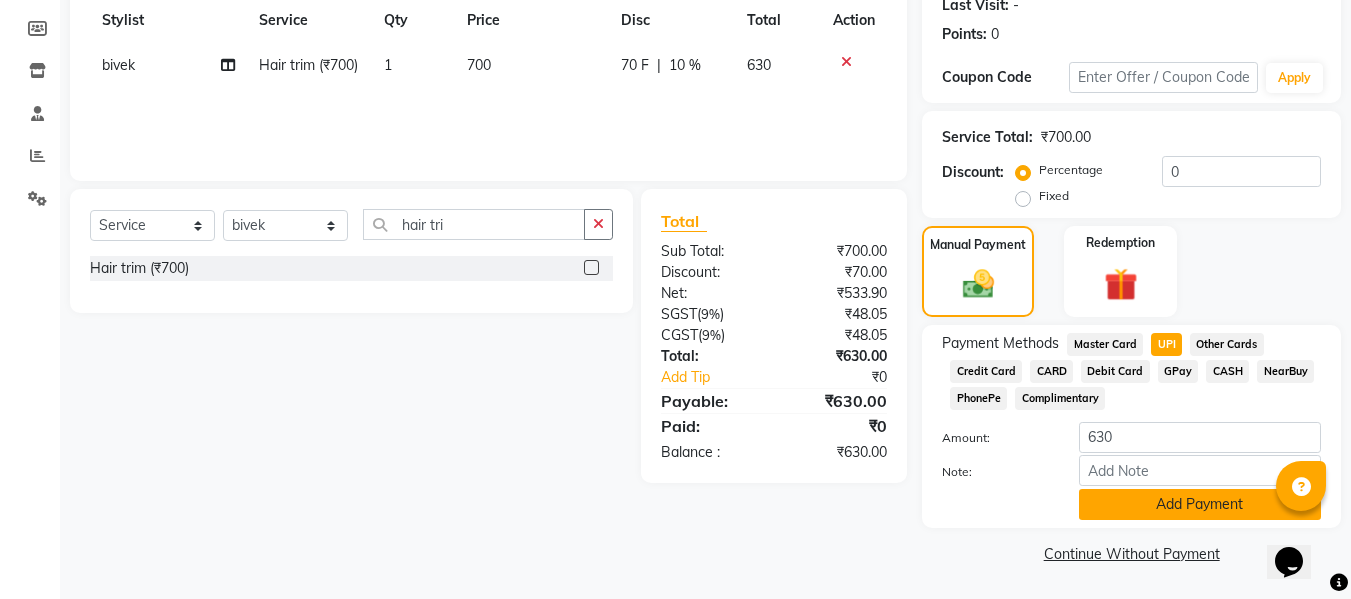 click on "Add Payment" 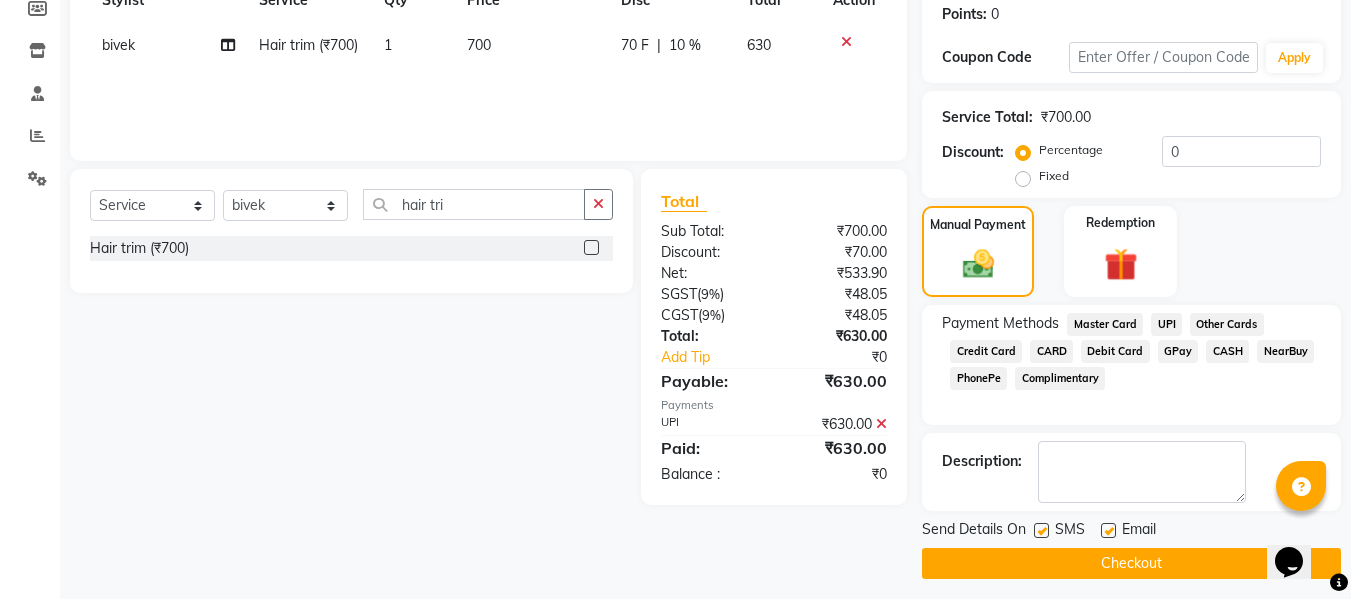 scroll, scrollTop: 317, scrollLeft: 0, axis: vertical 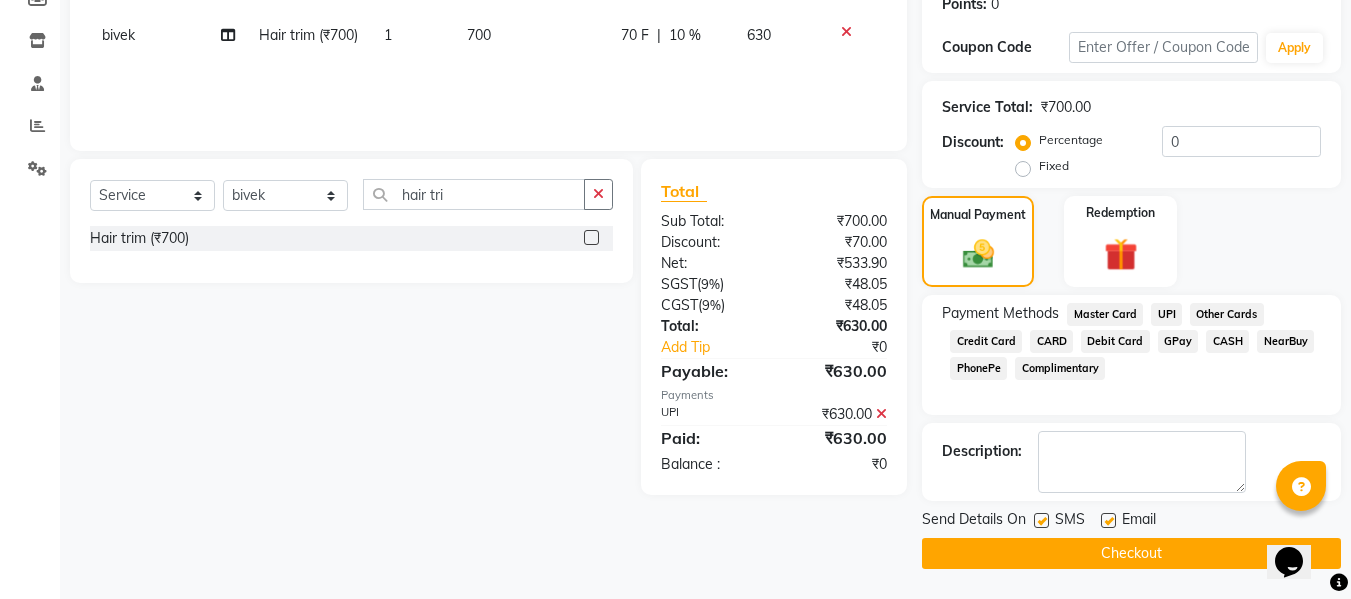 click on "Checkout" 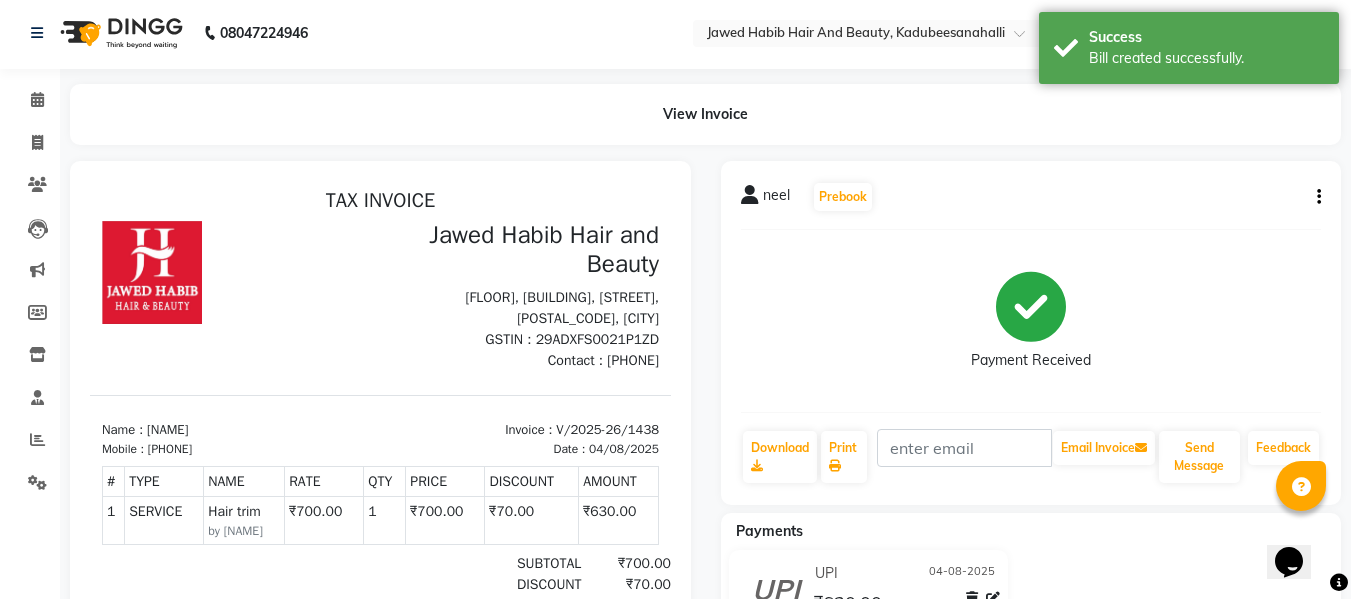 scroll, scrollTop: 0, scrollLeft: 0, axis: both 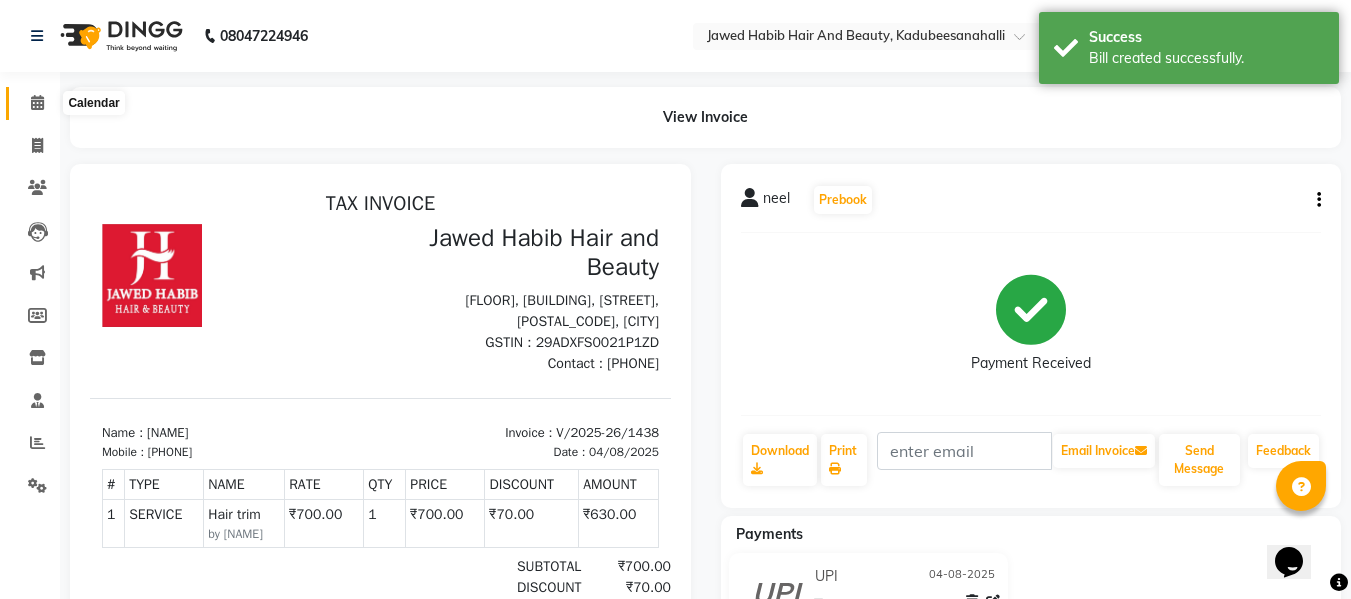 click 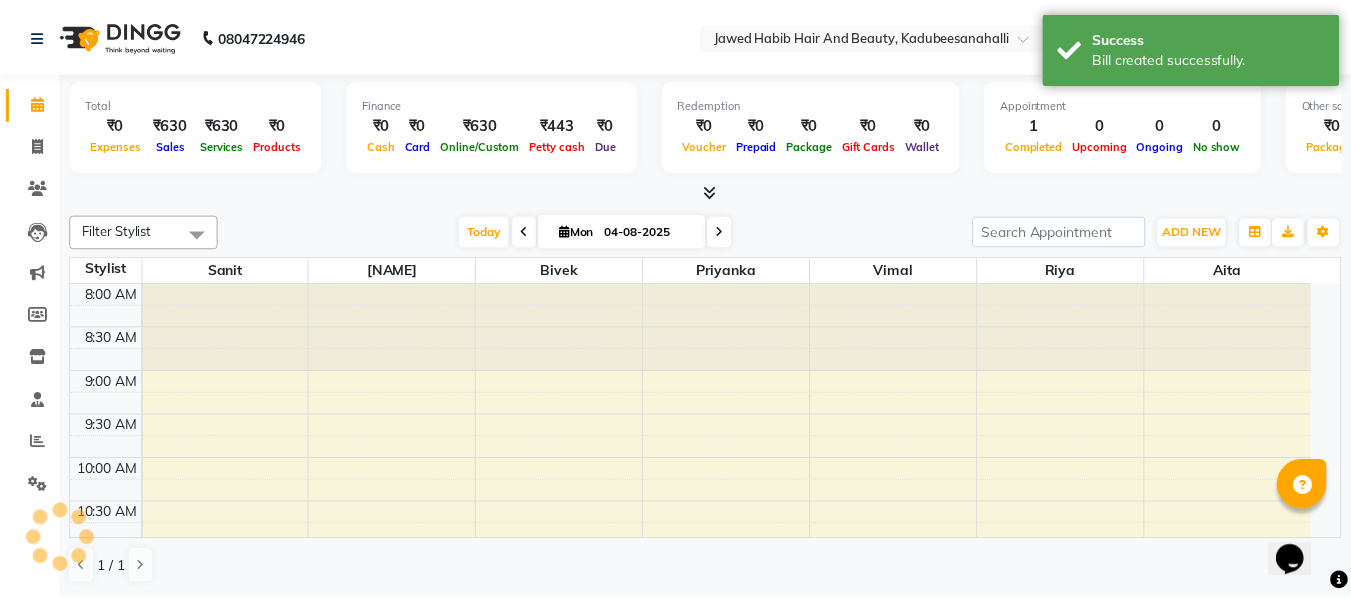 scroll, scrollTop: 529, scrollLeft: 0, axis: vertical 